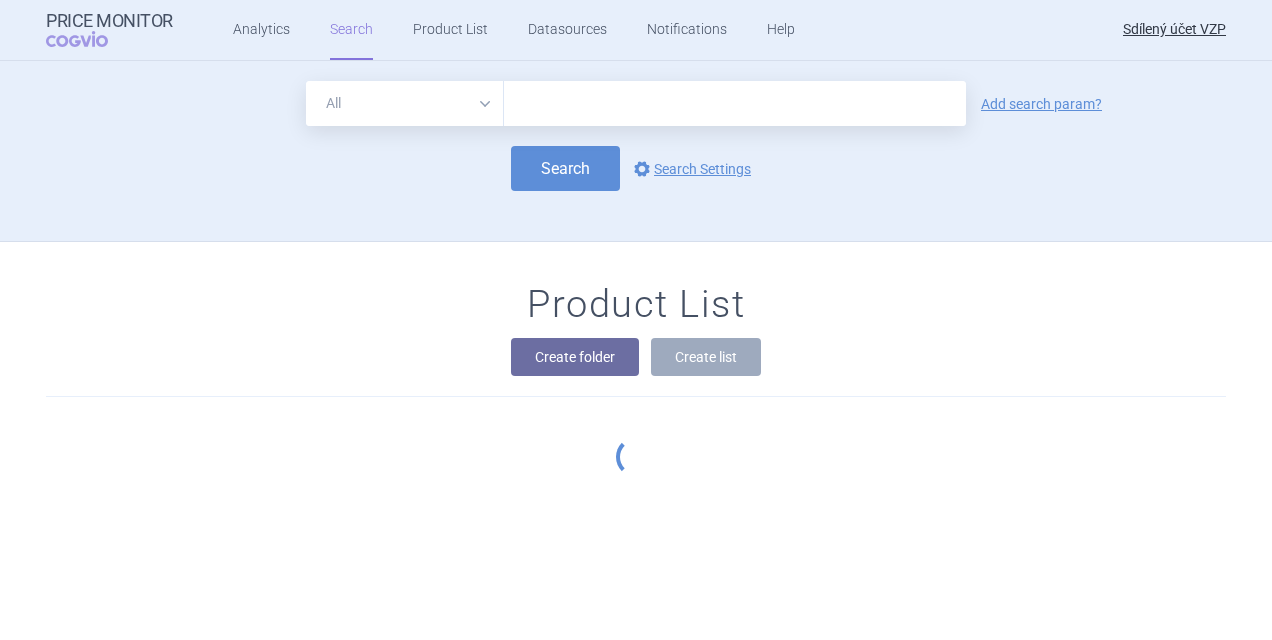 scroll, scrollTop: 0, scrollLeft: 0, axis: both 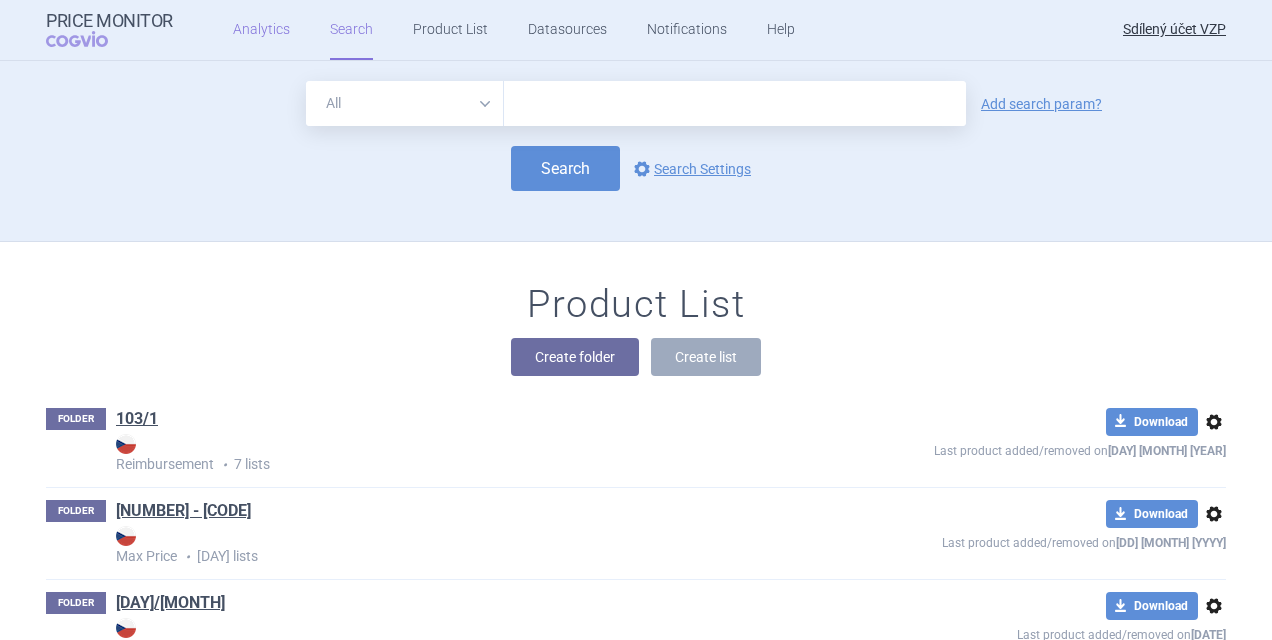 click on "Analytics" at bounding box center [261, 30] 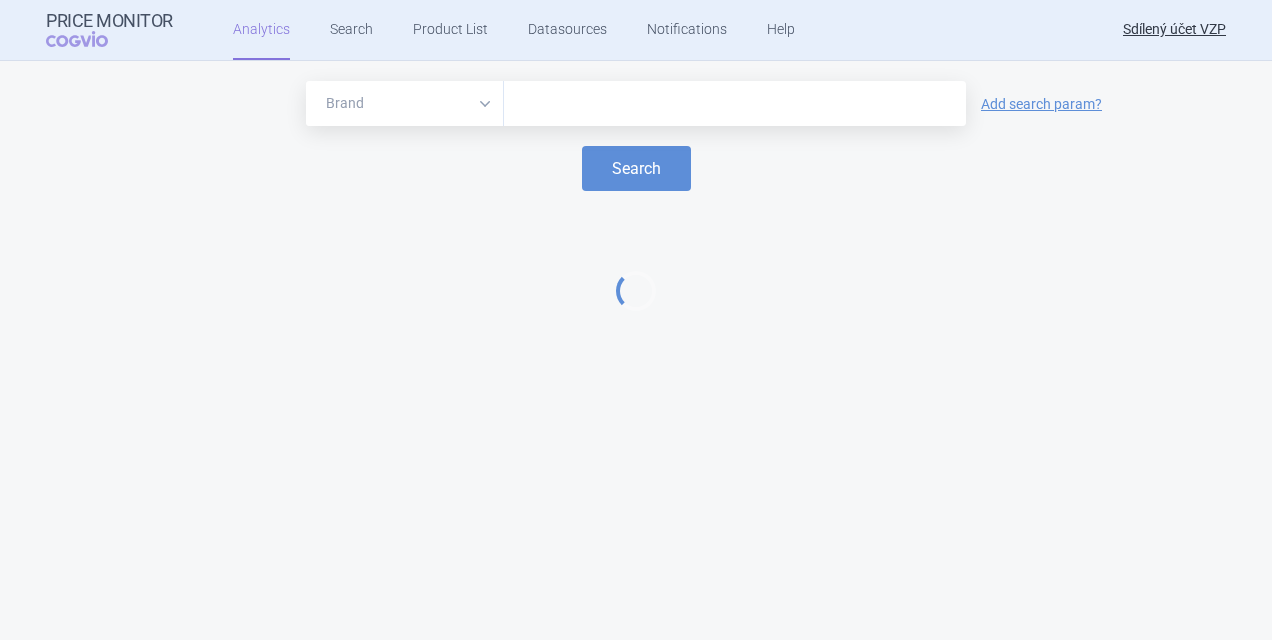 click at bounding box center (735, 104) 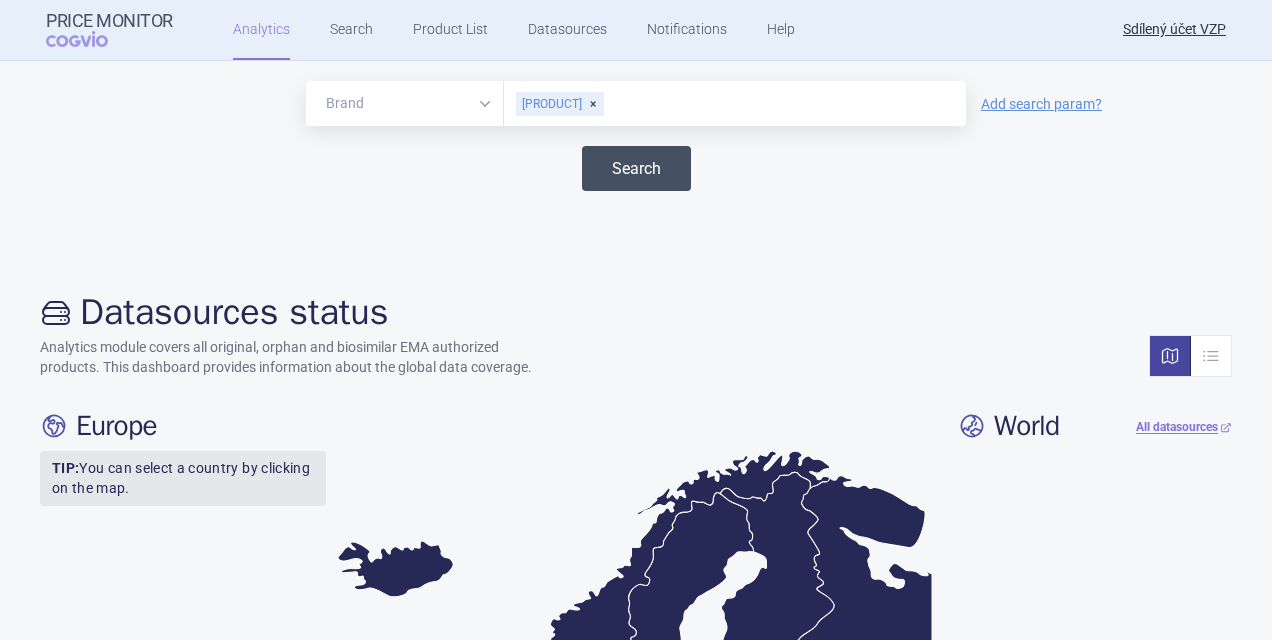 click on "Search" at bounding box center [636, 168] 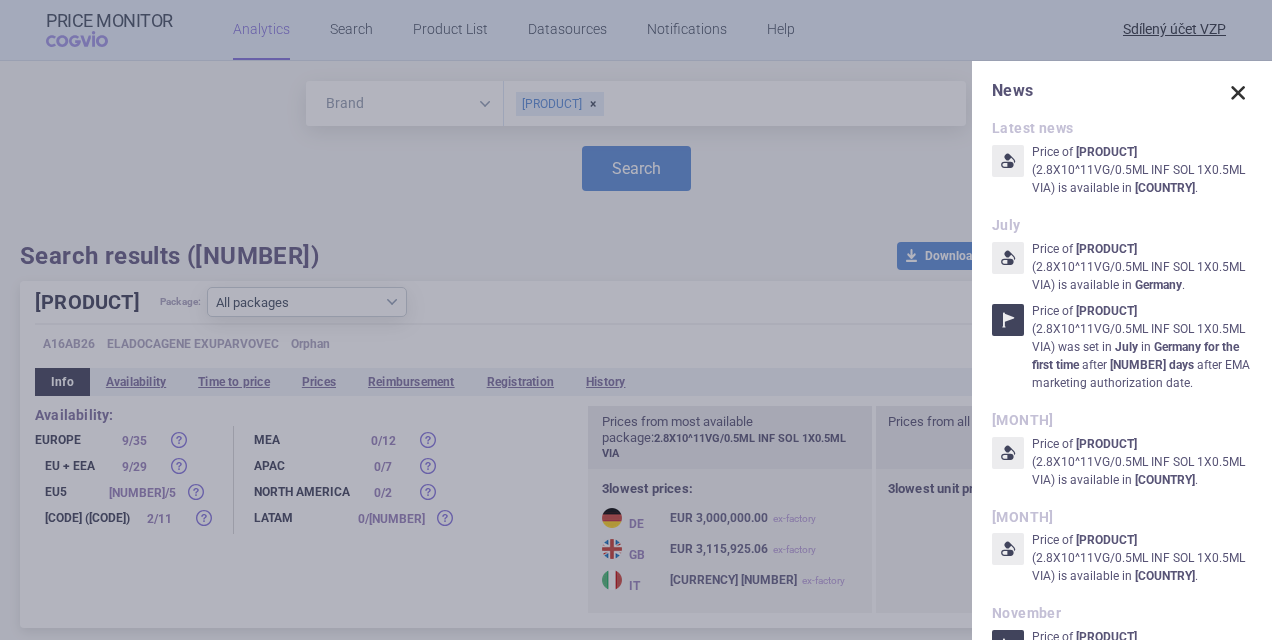 click at bounding box center [1238, 93] 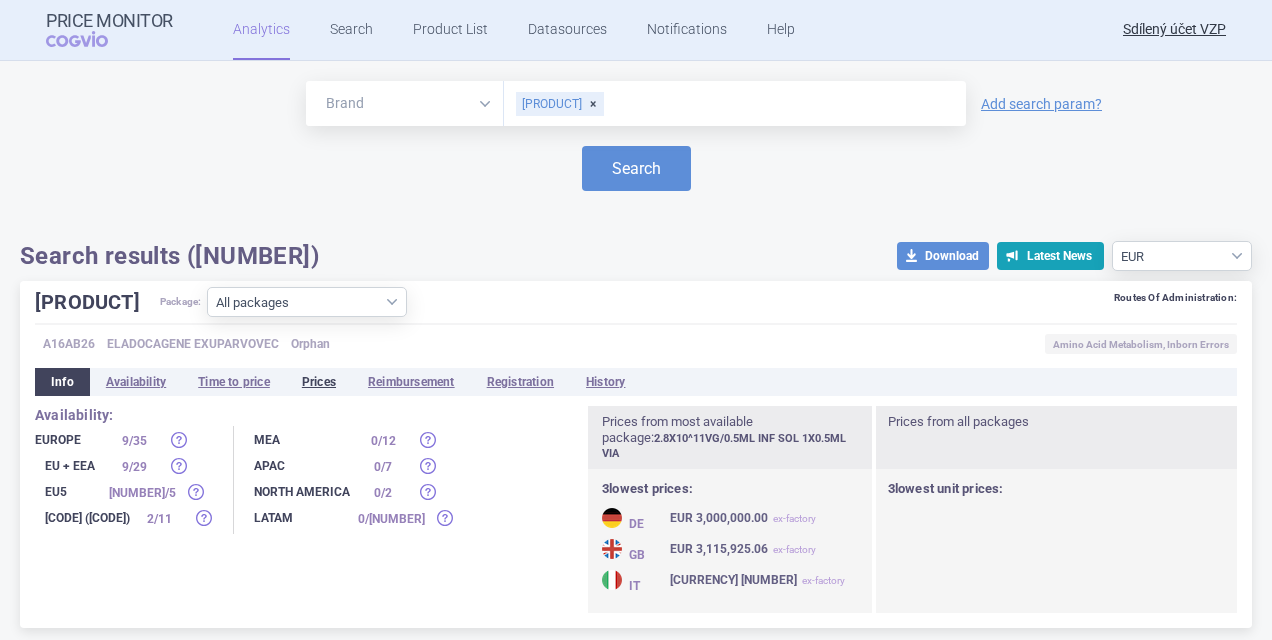 click on "Prices" at bounding box center [319, 382] 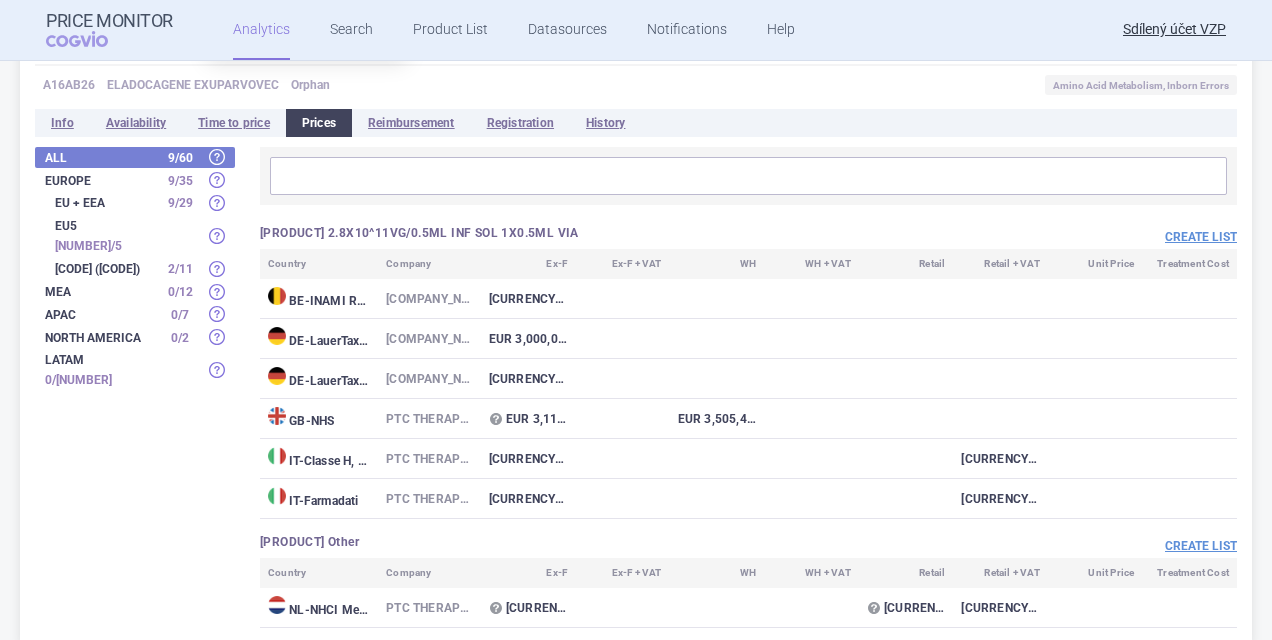 scroll, scrollTop: 277, scrollLeft: 0, axis: vertical 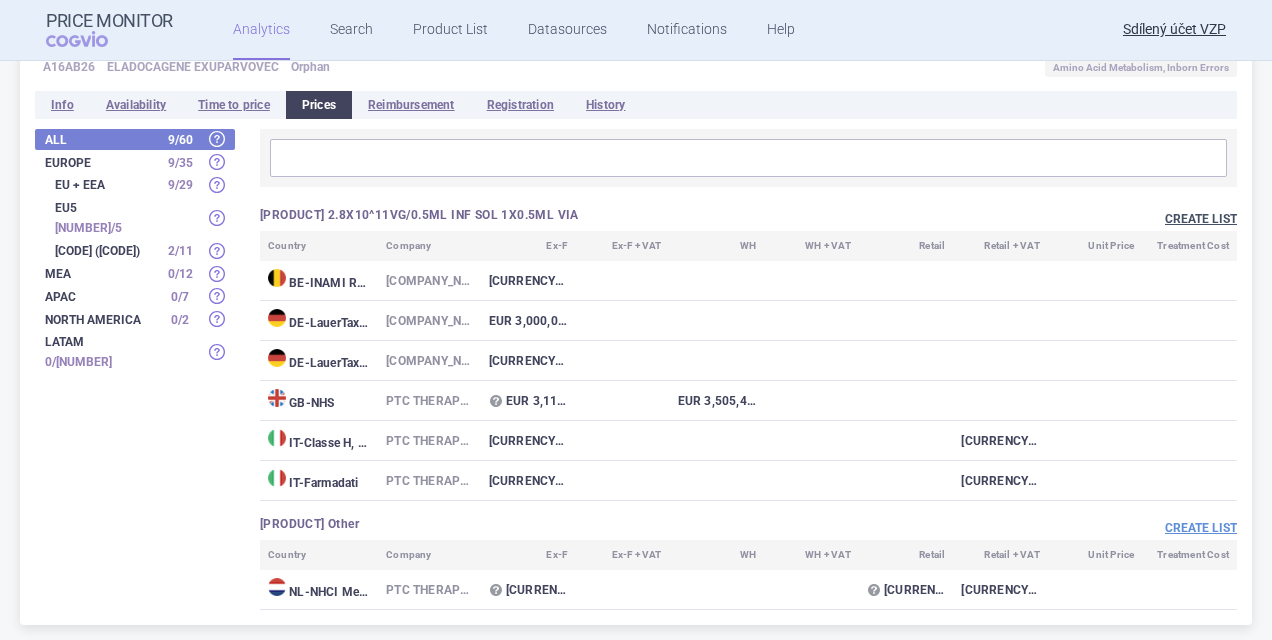 click on "Create list" at bounding box center [1201, 219] 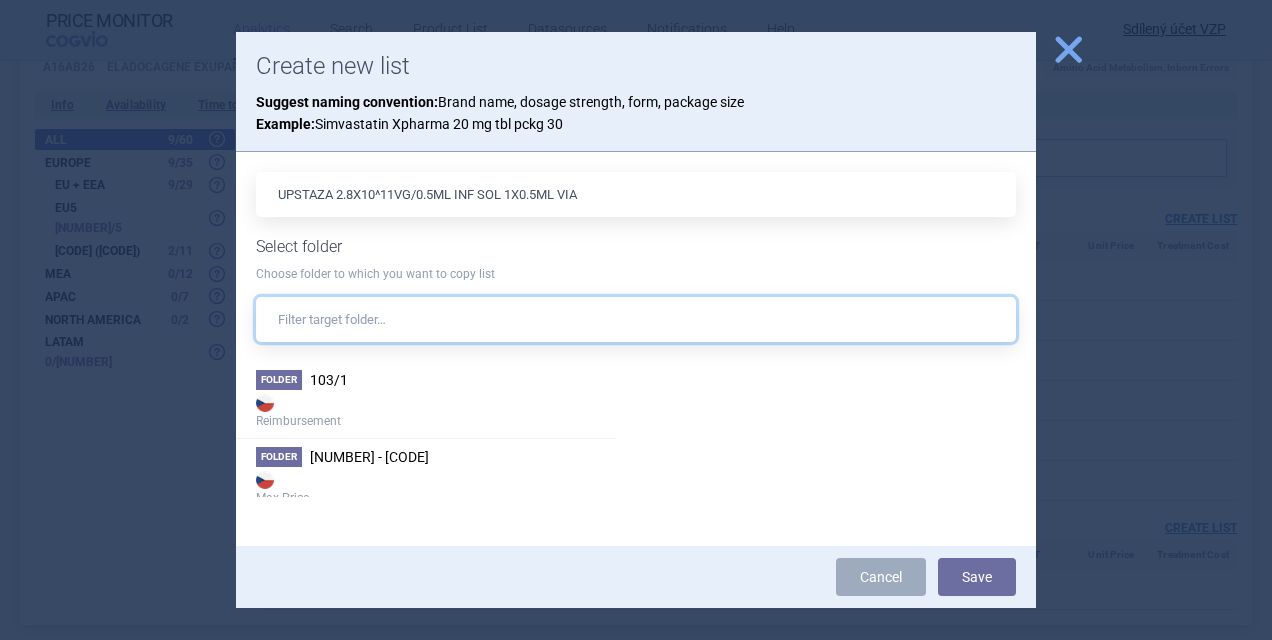 click at bounding box center (636, 319) 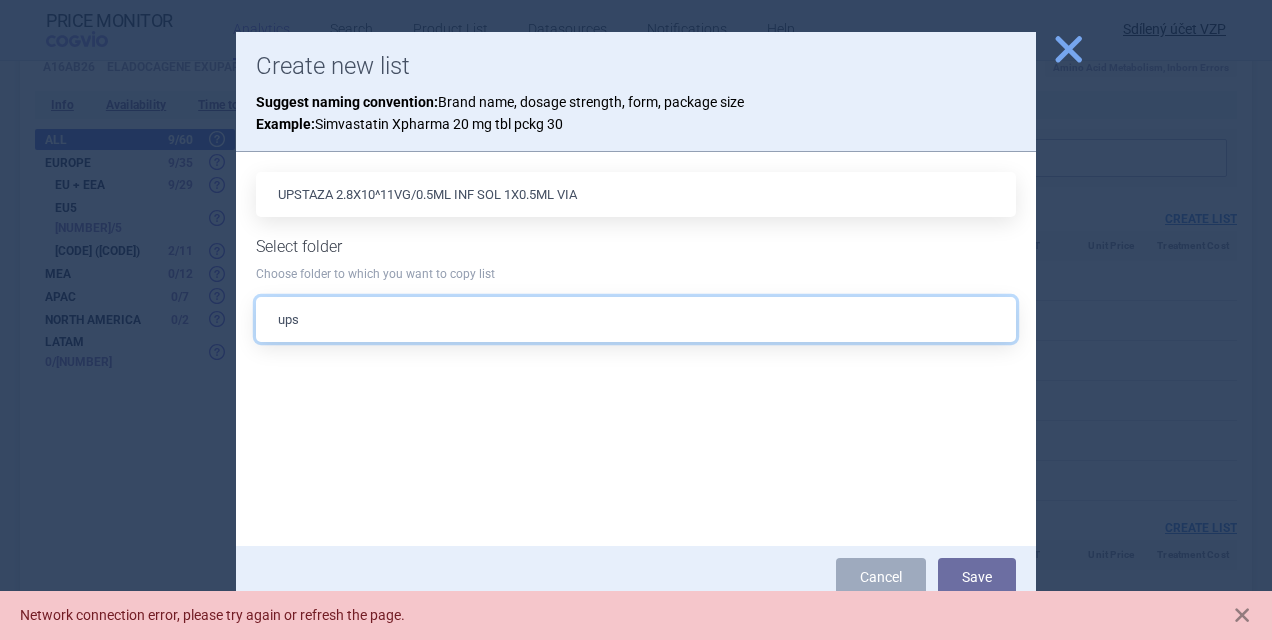type on "ups" 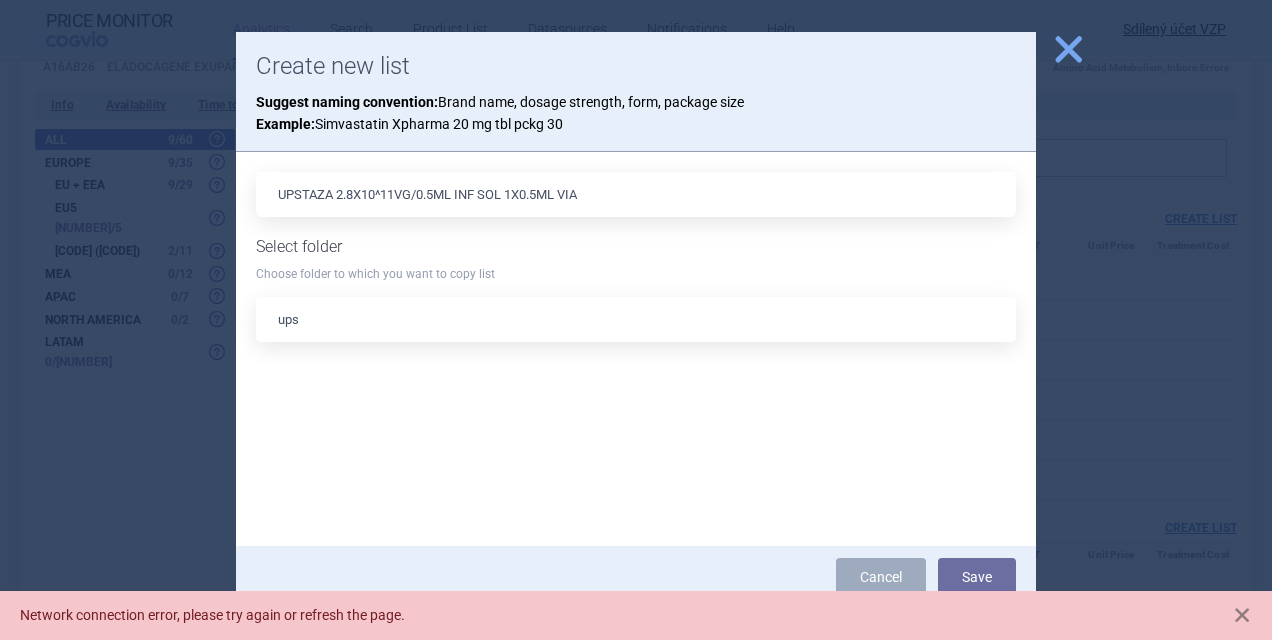 click on "close" at bounding box center [1068, 49] 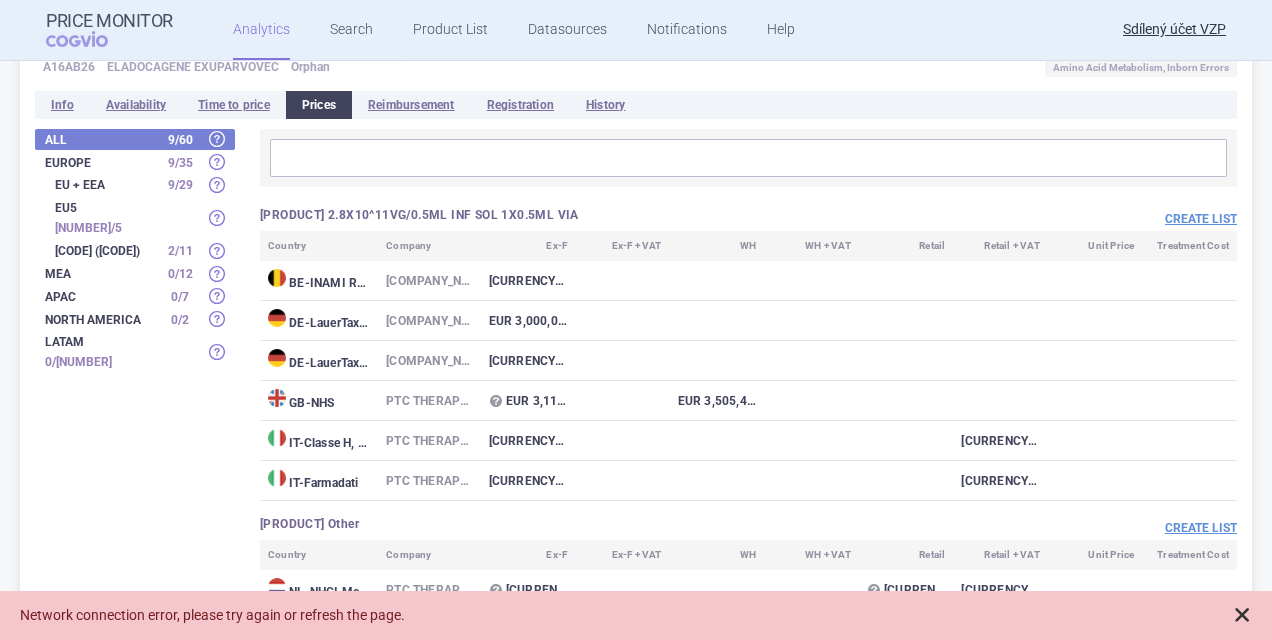 click at bounding box center (1242, 615) 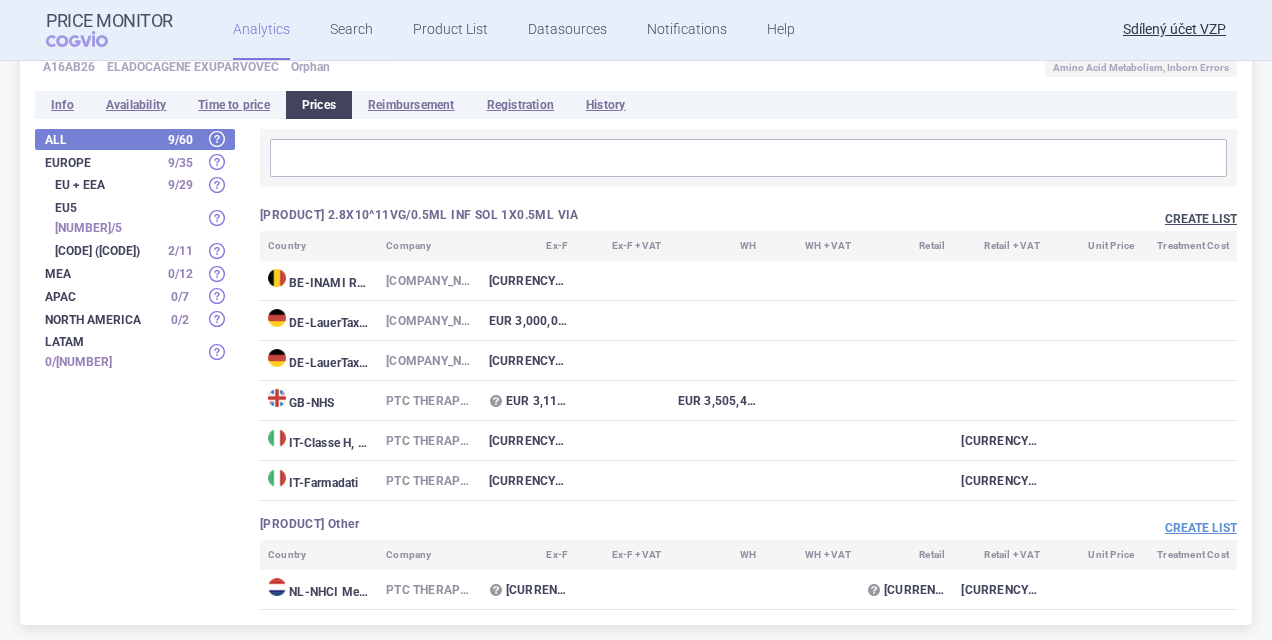 click on "Create list" at bounding box center (1201, 219) 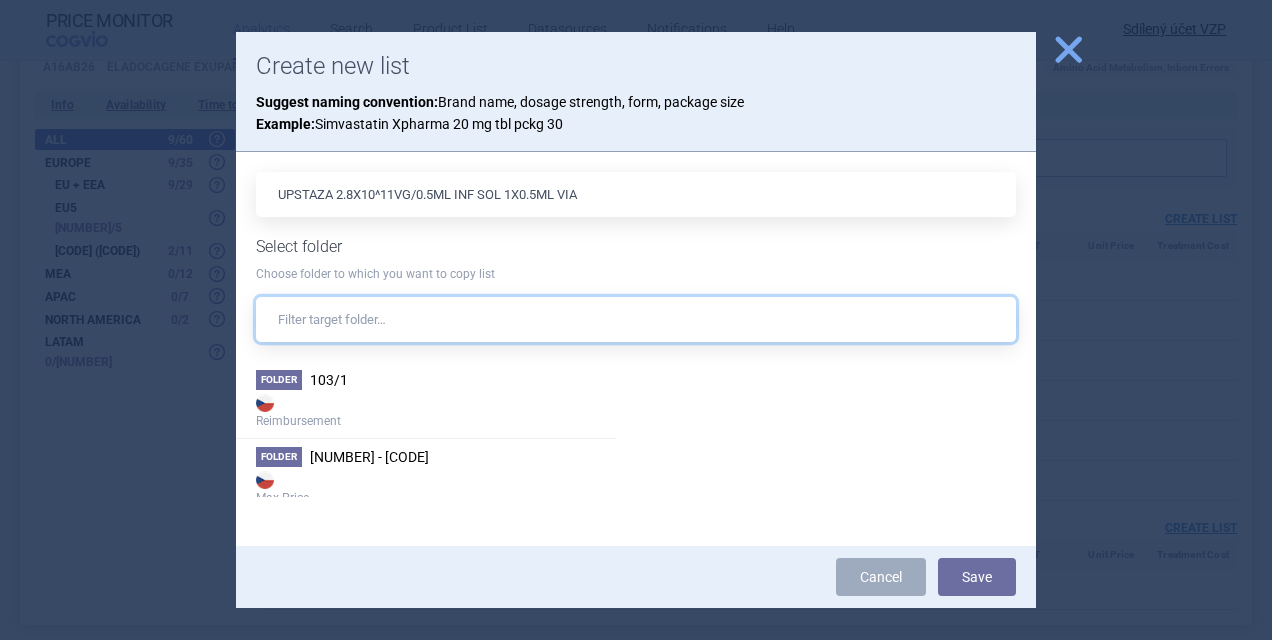 click at bounding box center (636, 319) 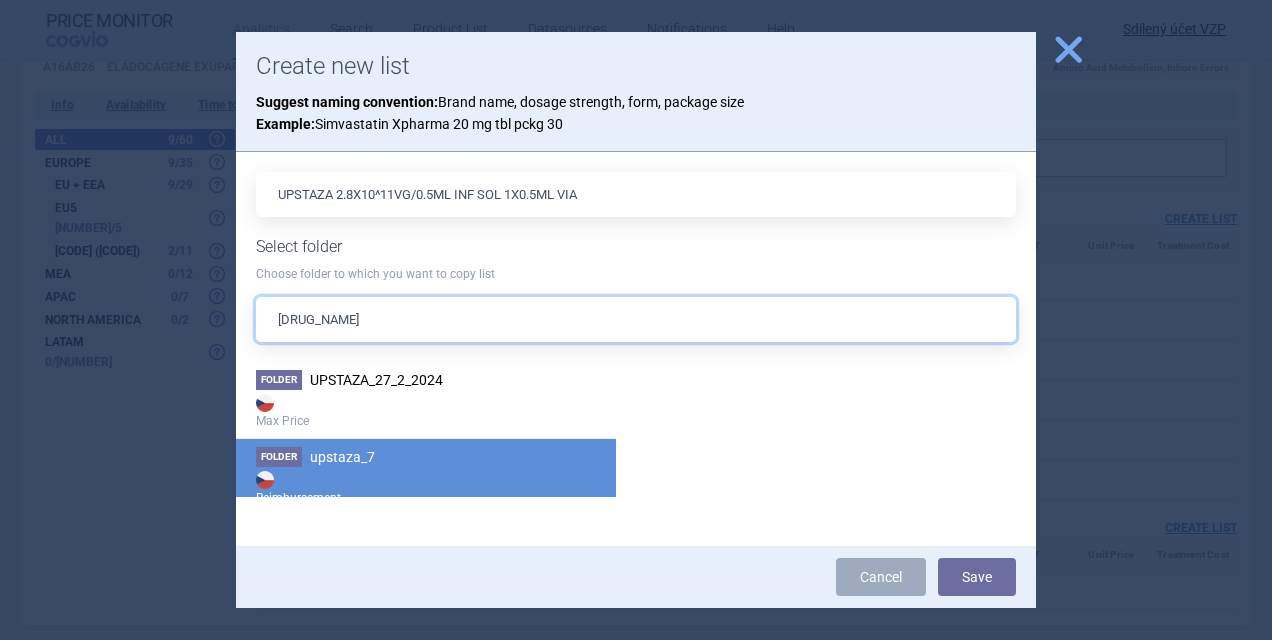 type on "[DRUG_NAME]" 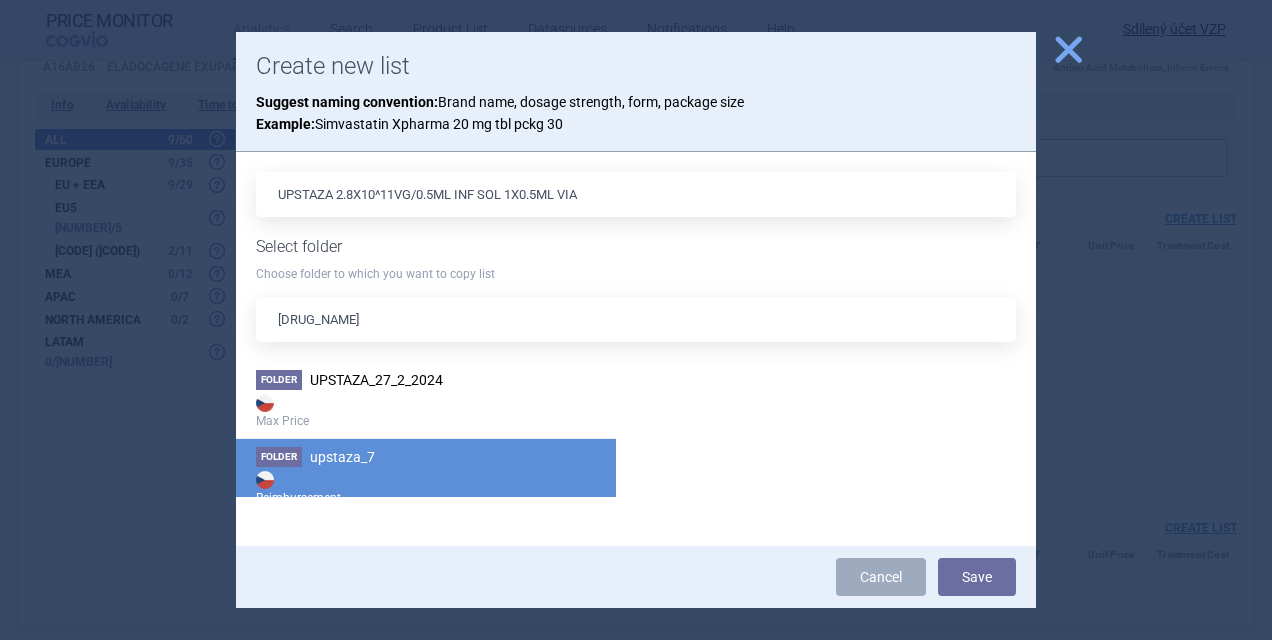 click on "Folder [DRUG_NAME]_[NUMBER] Reimbursement" at bounding box center [426, 476] 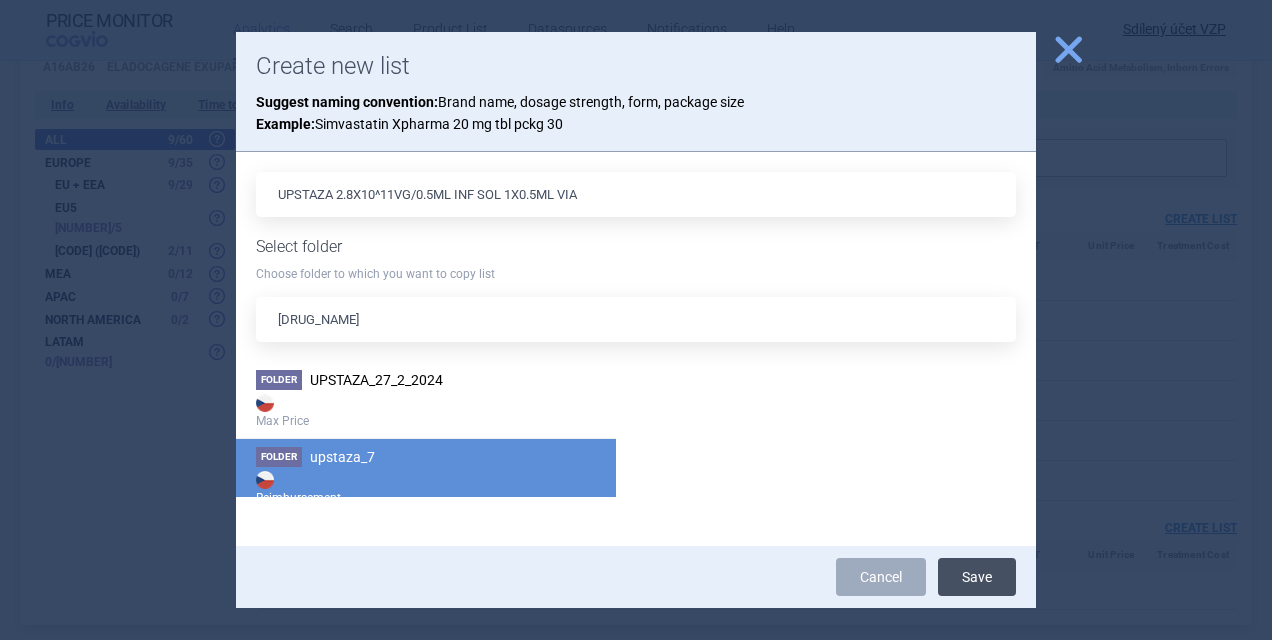 click on "Save" at bounding box center (977, 577) 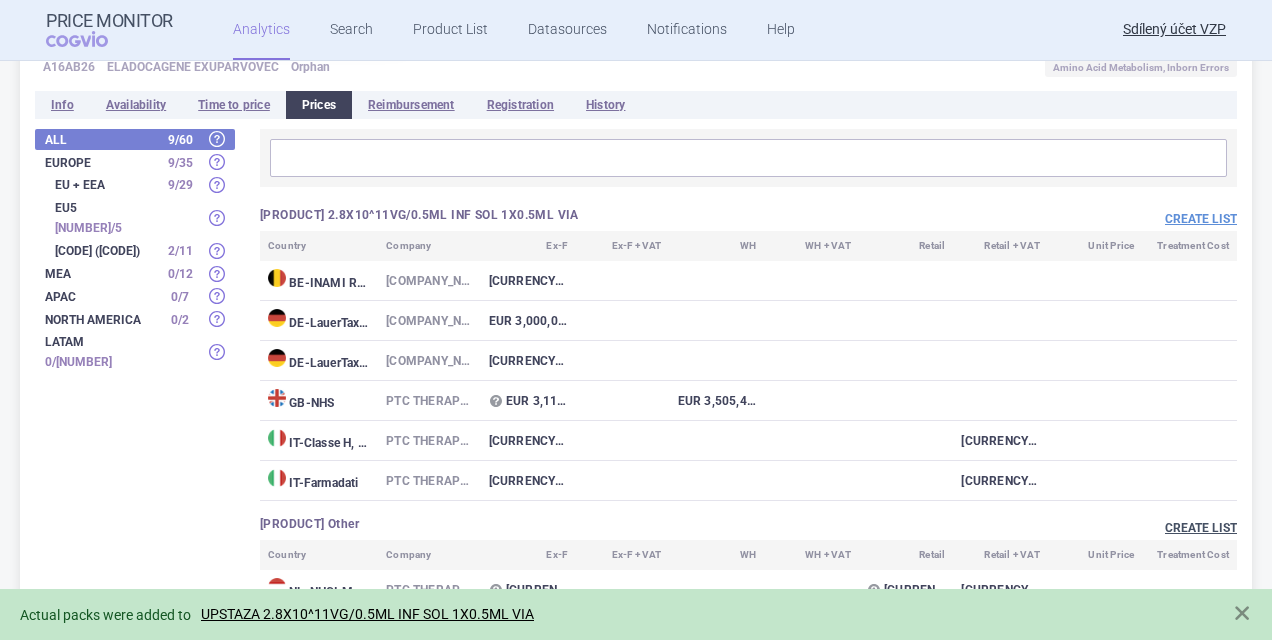 click on "Create list" at bounding box center (1201, 219) 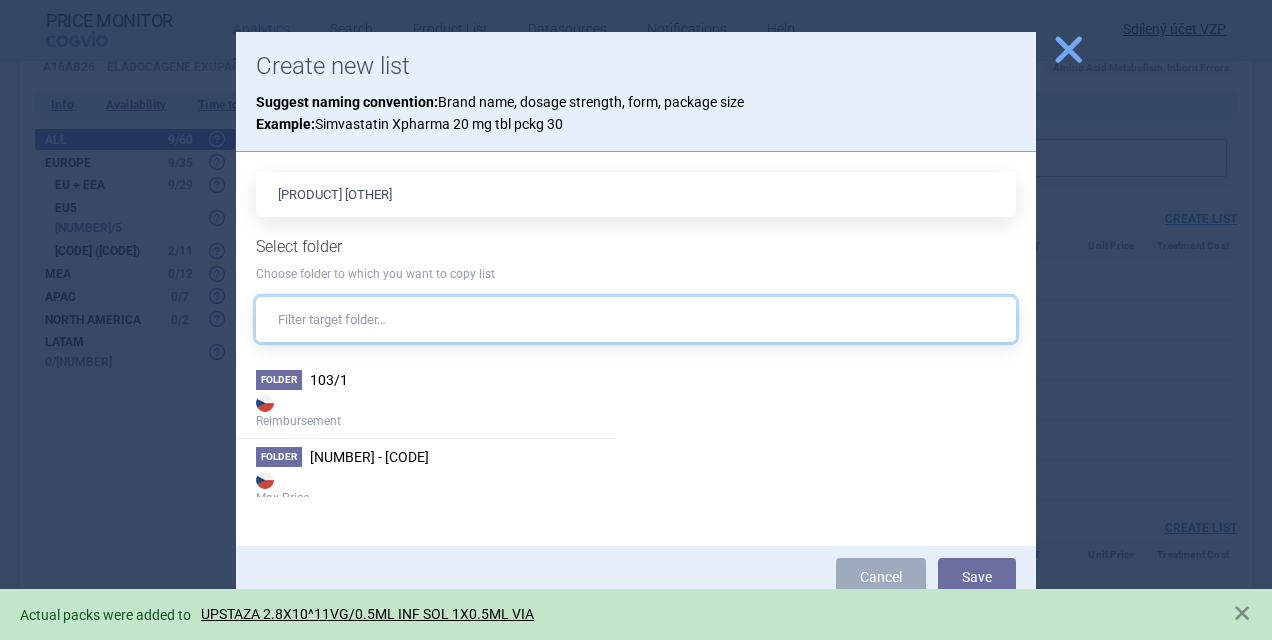 click at bounding box center [636, 319] 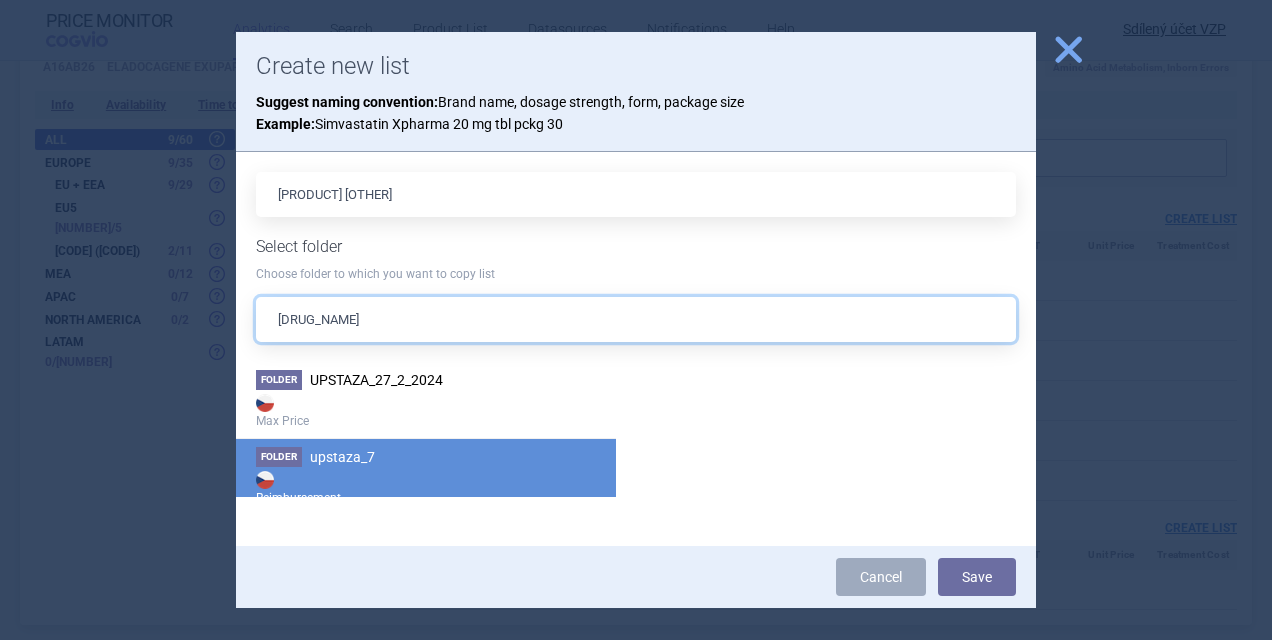type on "[DRUG_NAME]" 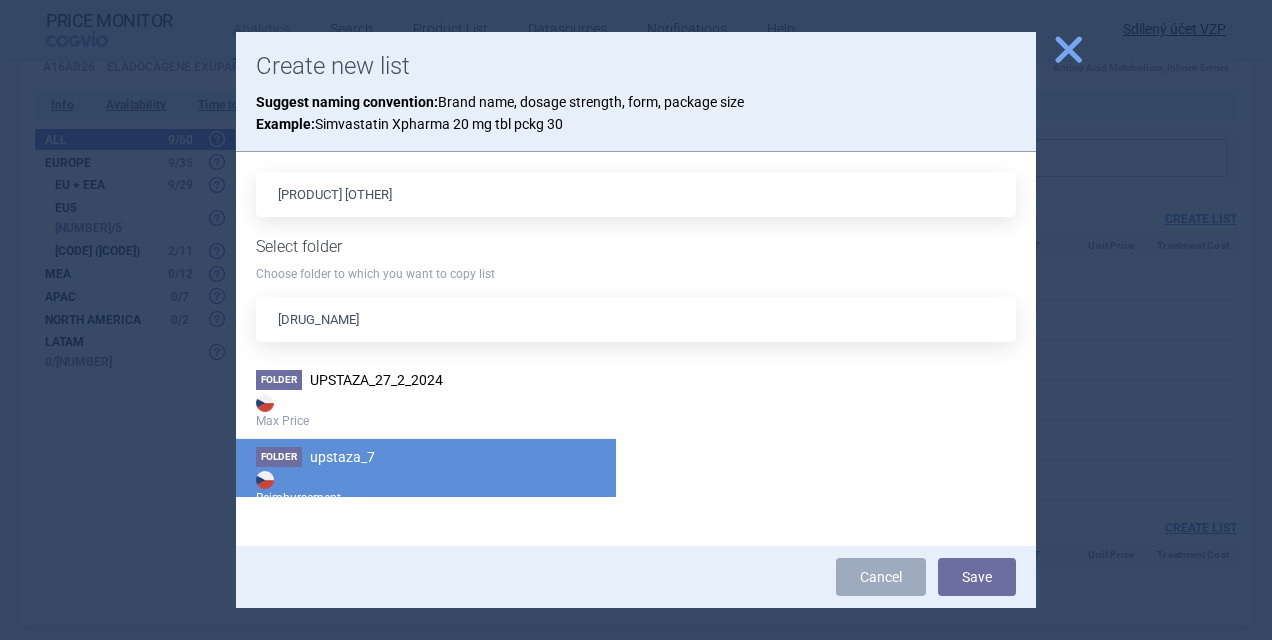 click on "Folder [DRUG_NAME]_[NUMBER] Reimbursement" at bounding box center [426, 476] 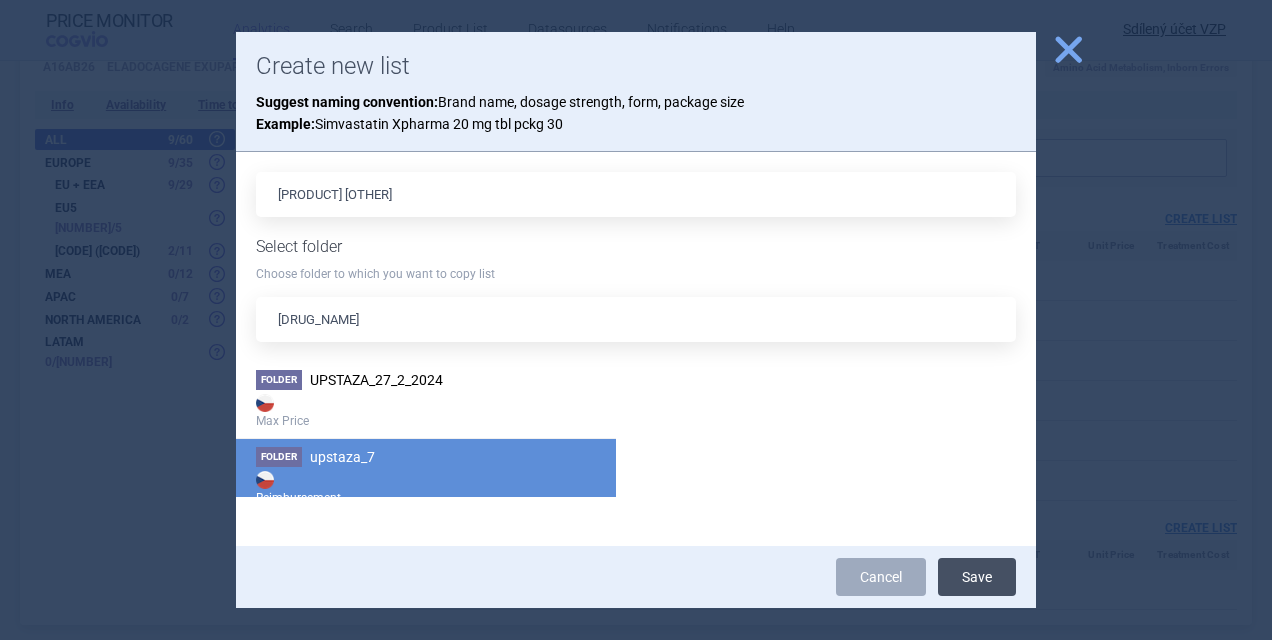 click on "Save" at bounding box center [977, 577] 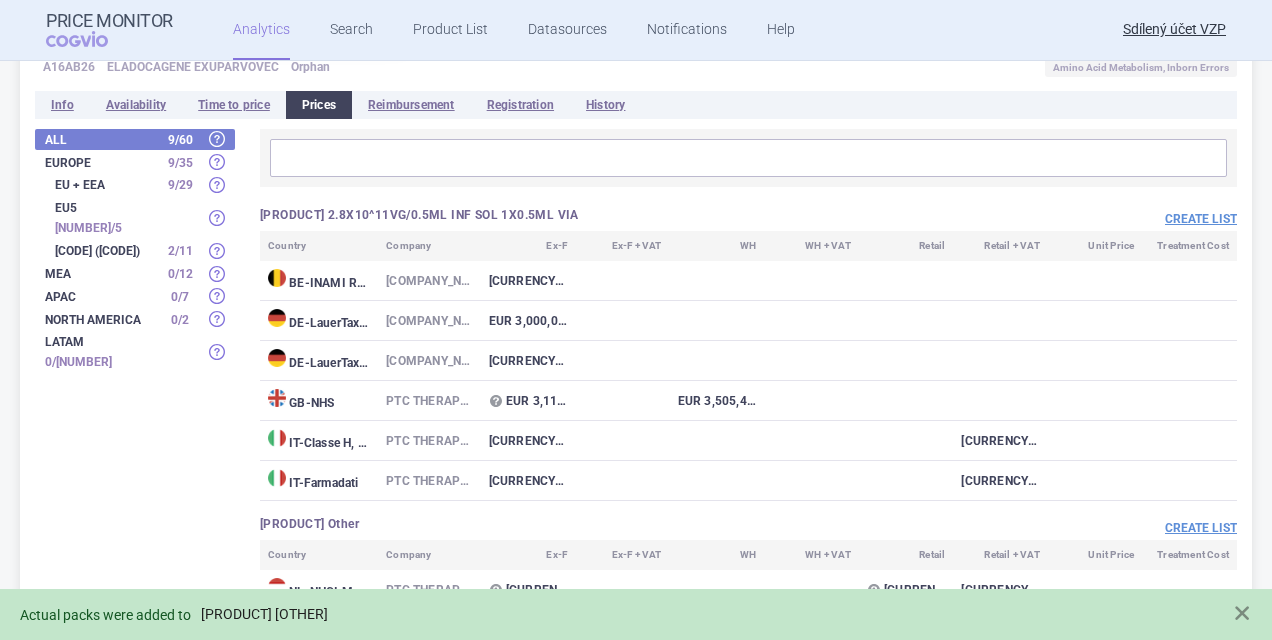 click on "[PRODUCT] [OTHER]" at bounding box center [264, 614] 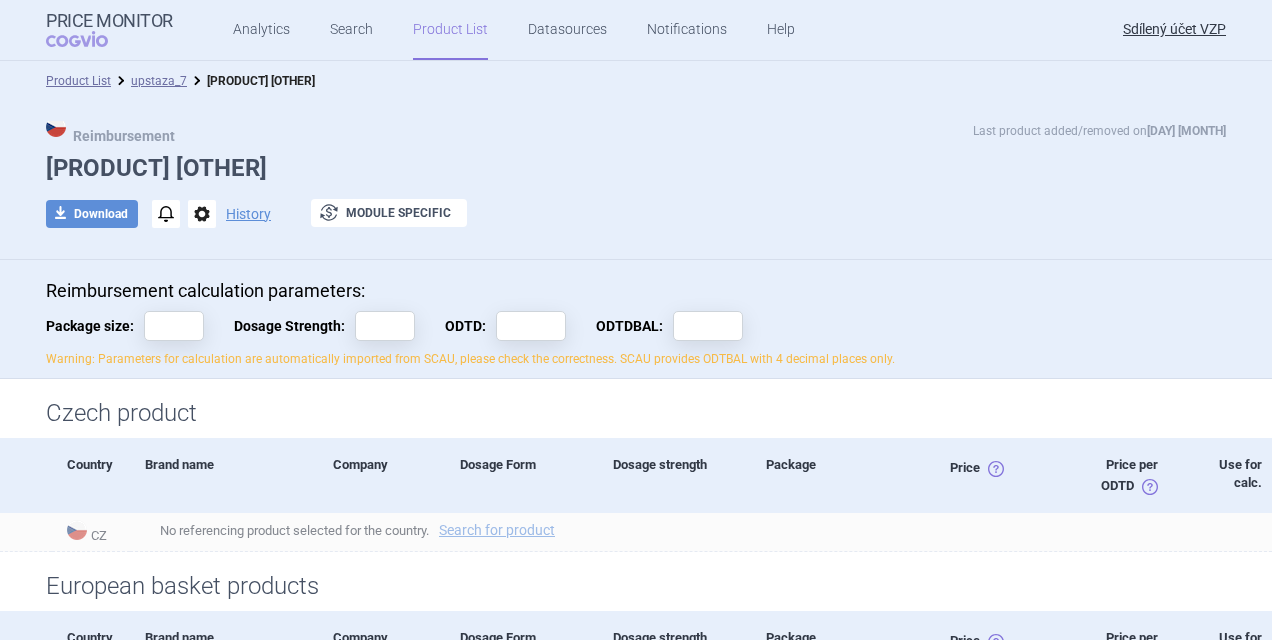 scroll, scrollTop: 434, scrollLeft: 0, axis: vertical 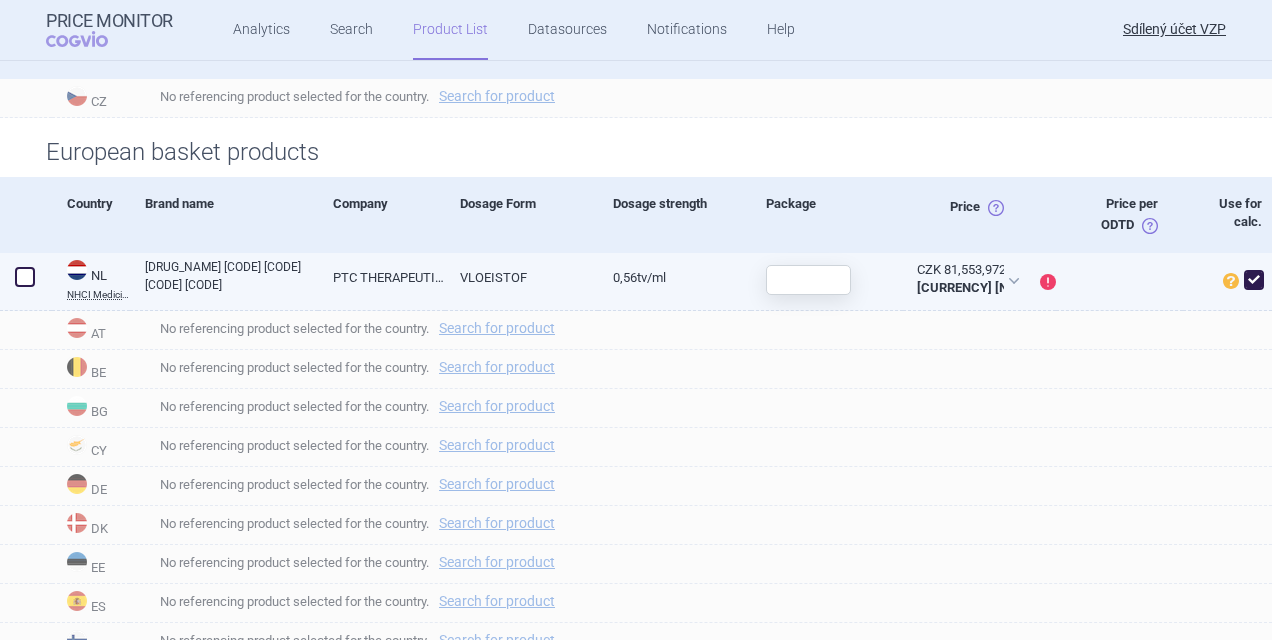 click at bounding box center (25, 277) 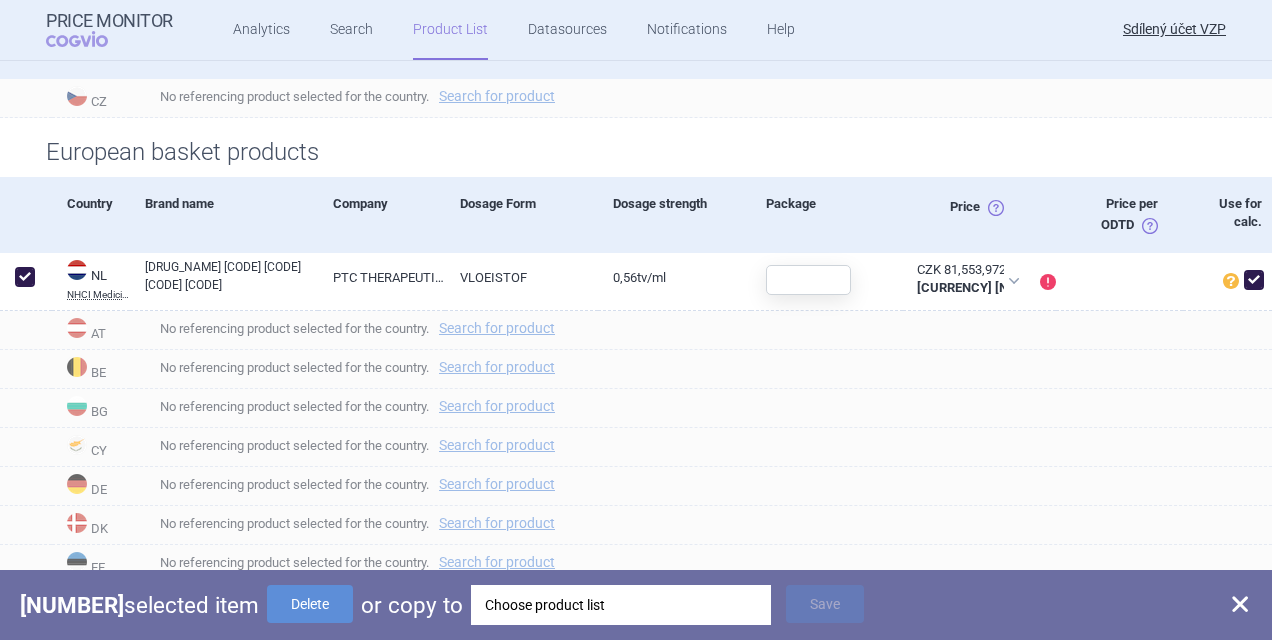 click on "Choose product list" at bounding box center [621, 605] 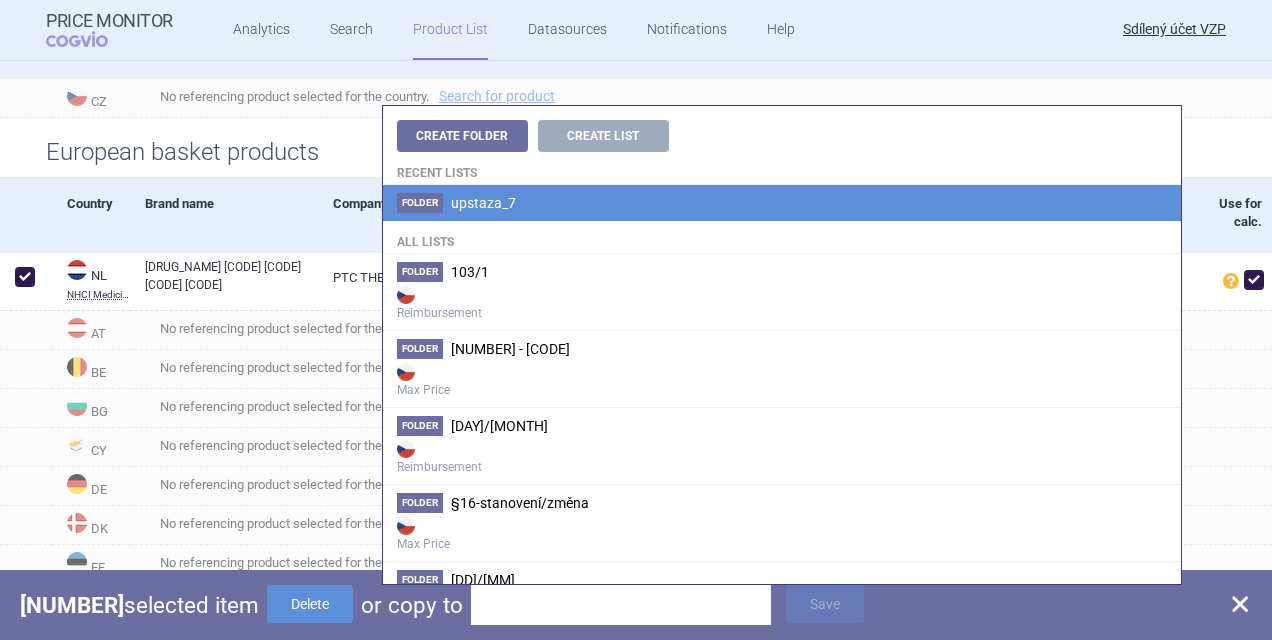 click on "upstaza_7" at bounding box center [483, 203] 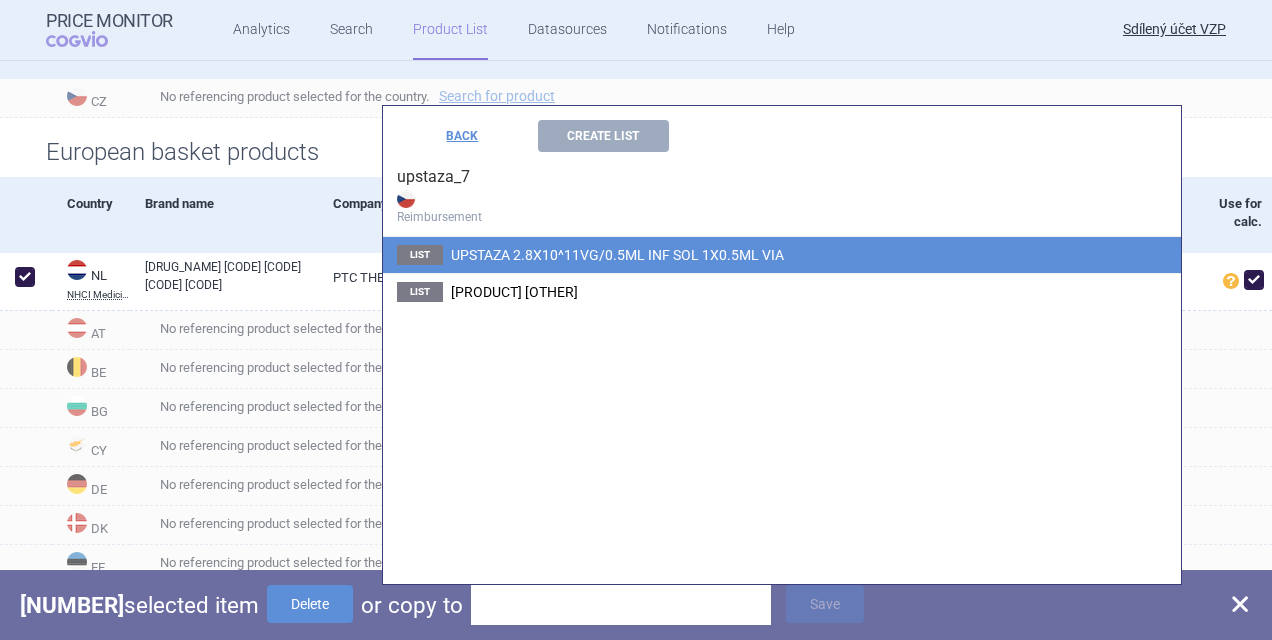 click on "List [PRODUCT] [NUMBER] [UNIT] [PRODUCT_CODE] [NUMBER] [UNIT] [PRODUCT_CODE] [NUMBER] [UNIT] [PRODUCT_CODE] [NUMBER] [UNIT]" at bounding box center [-16, 203] 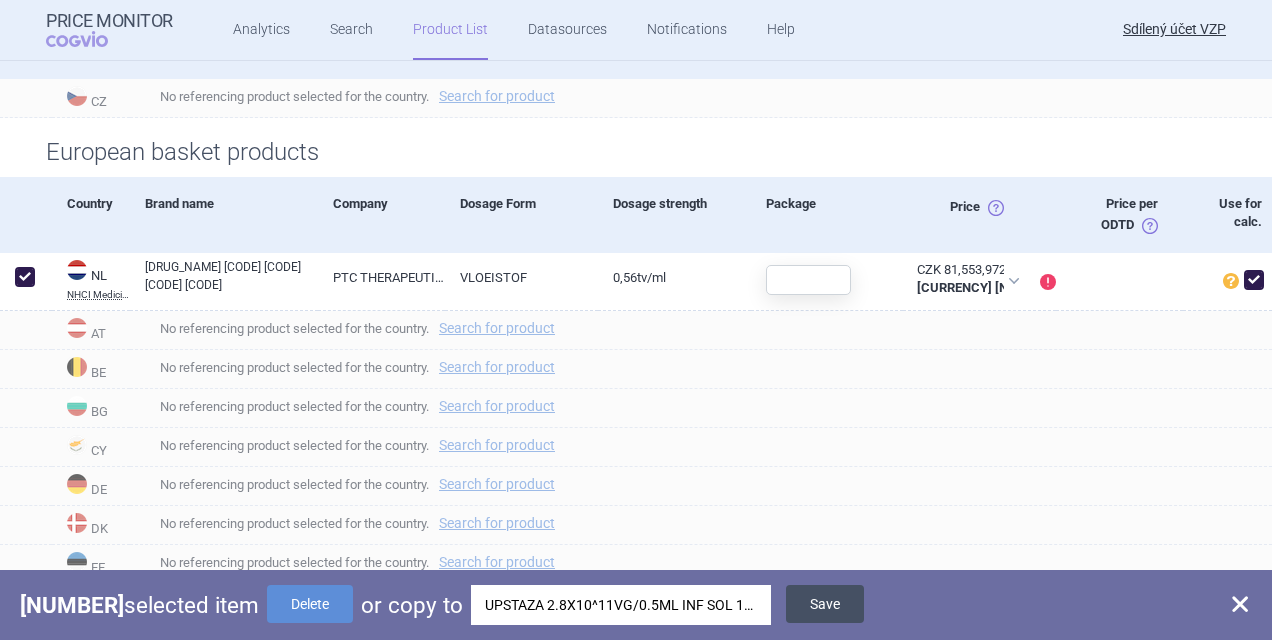 click on "Save" at bounding box center [825, 604] 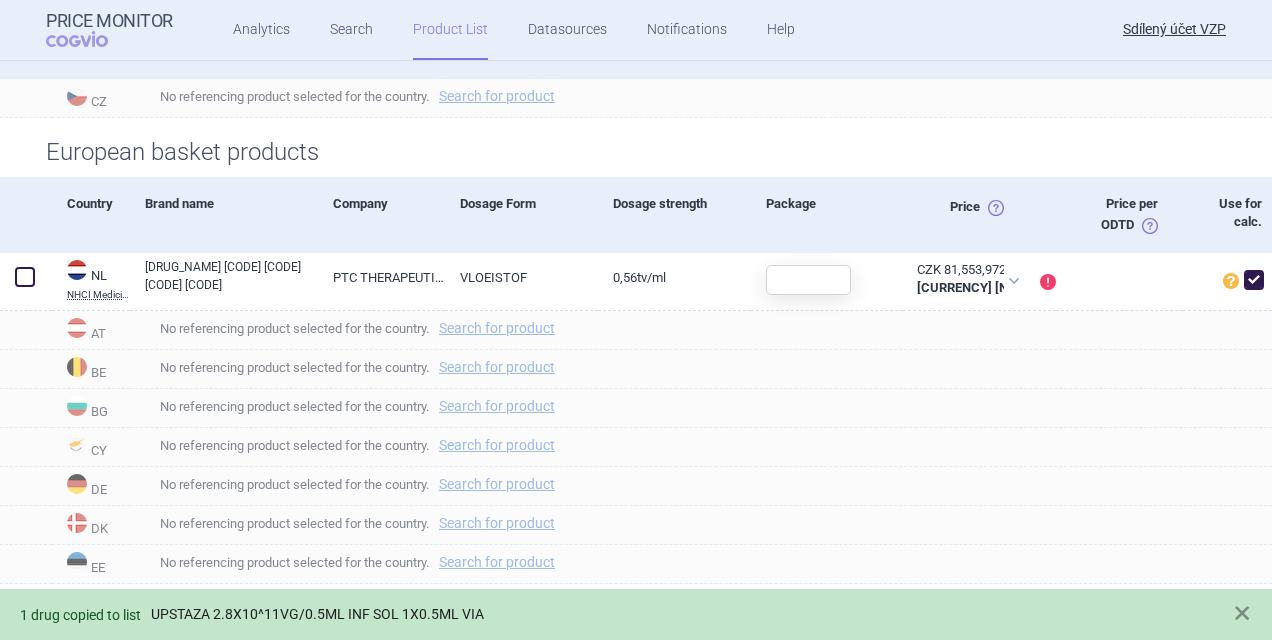 click on "UPSTAZA 2.8X10^11VG/0.5ML INF SOL 1X0.5ML VIA" at bounding box center (317, 614) 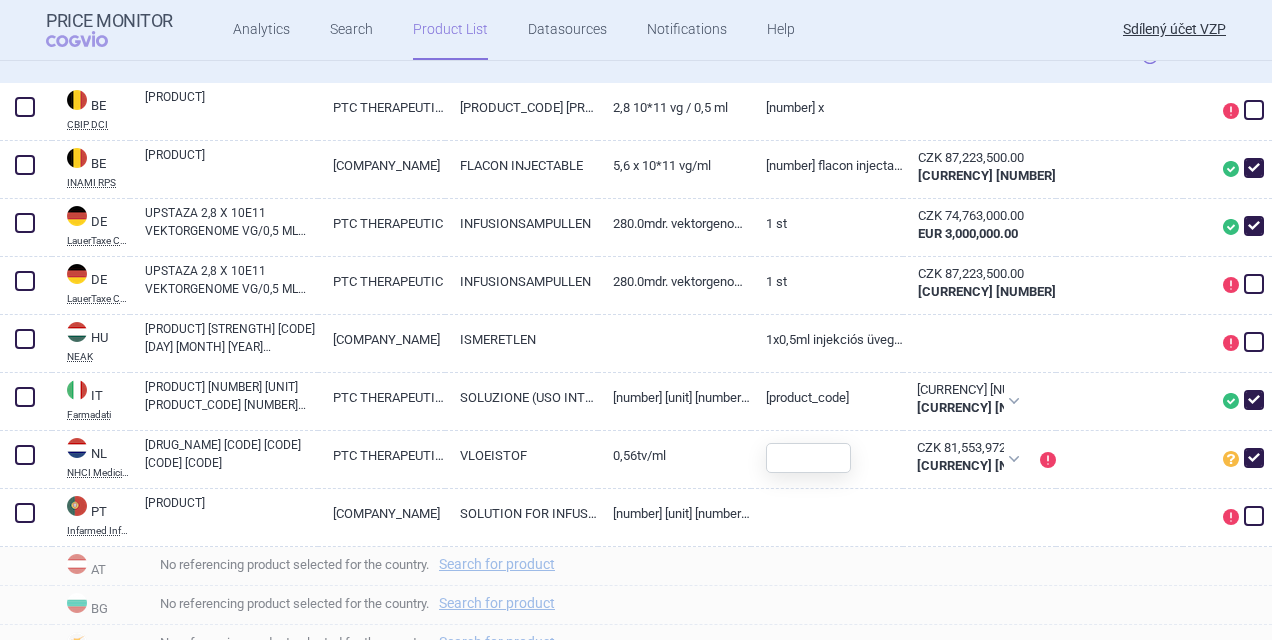 scroll, scrollTop: 585, scrollLeft: 0, axis: vertical 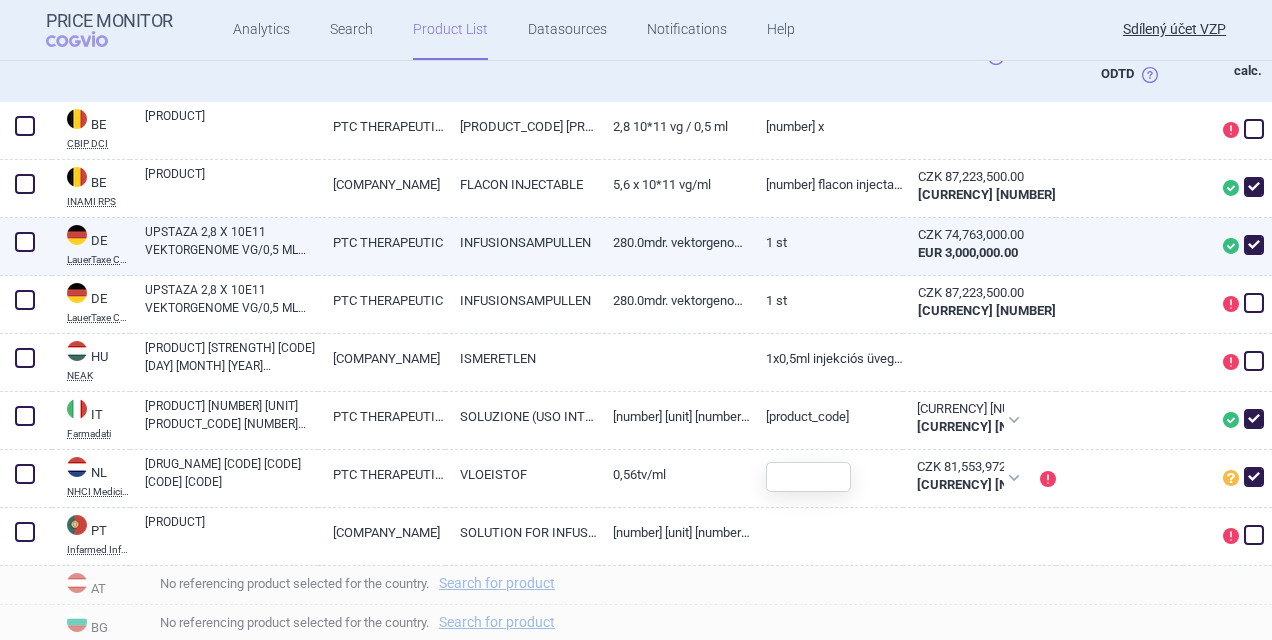 click on "CZK 74,763,000.00 EUR 3,000,000.00" at bounding box center [967, 110] 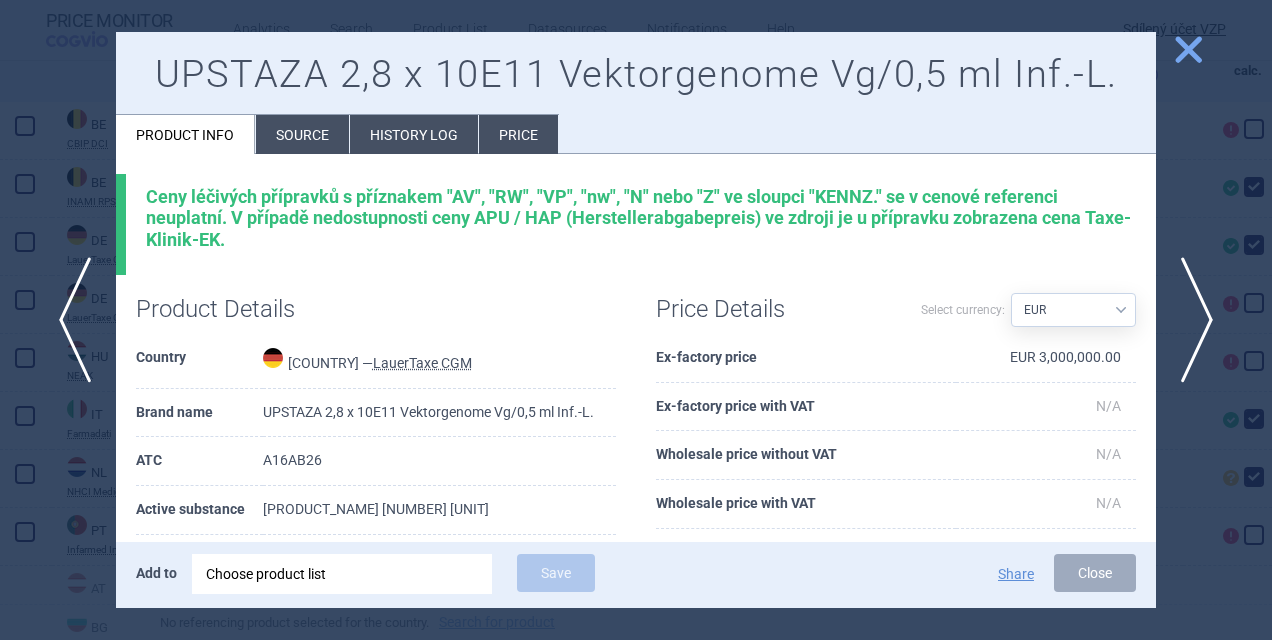 click on "Price" at bounding box center [518, 134] 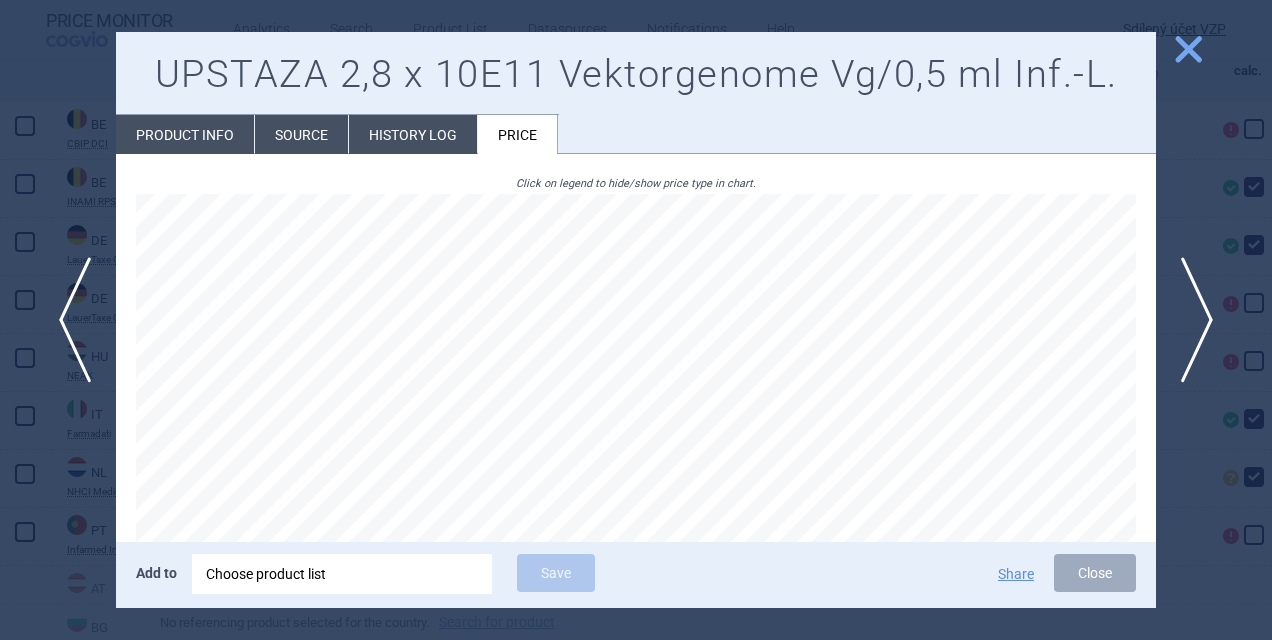 click on "close" at bounding box center (1188, 49) 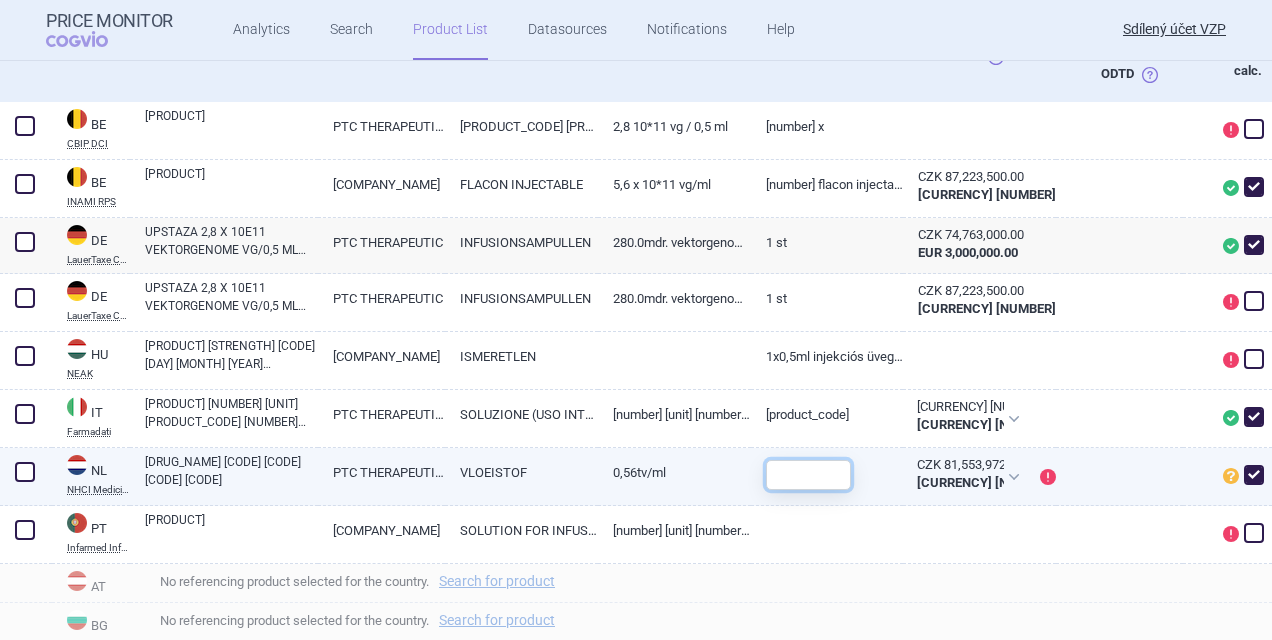 click at bounding box center (808, 475) 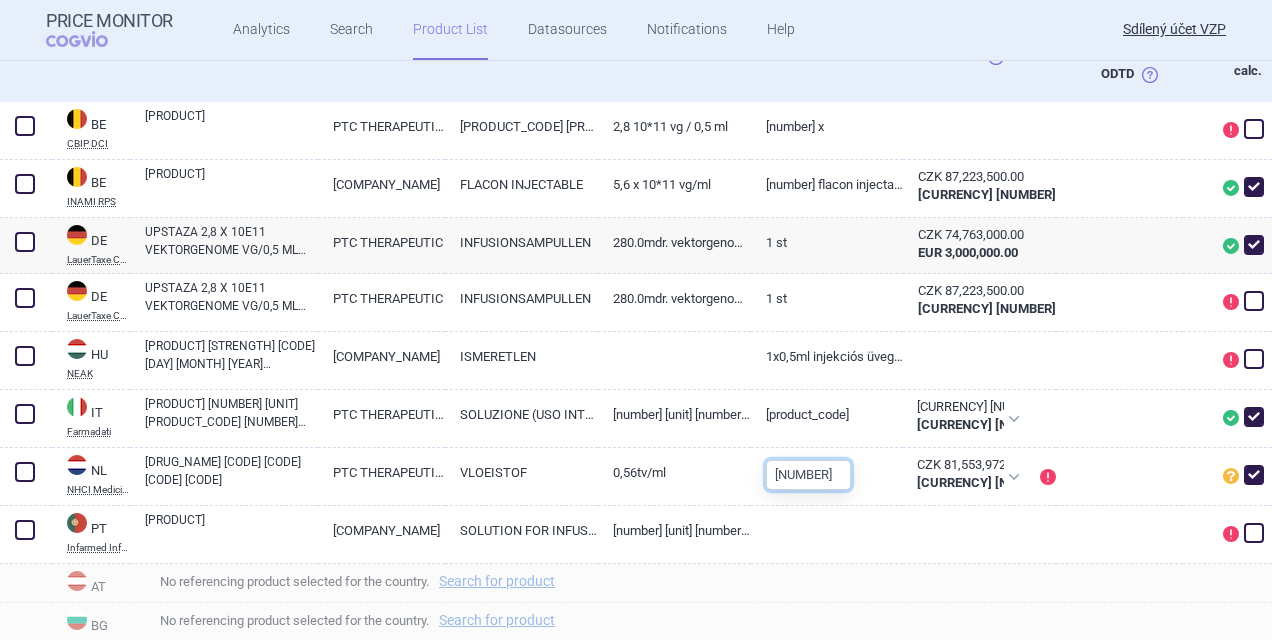 type on "[NUMBER]" 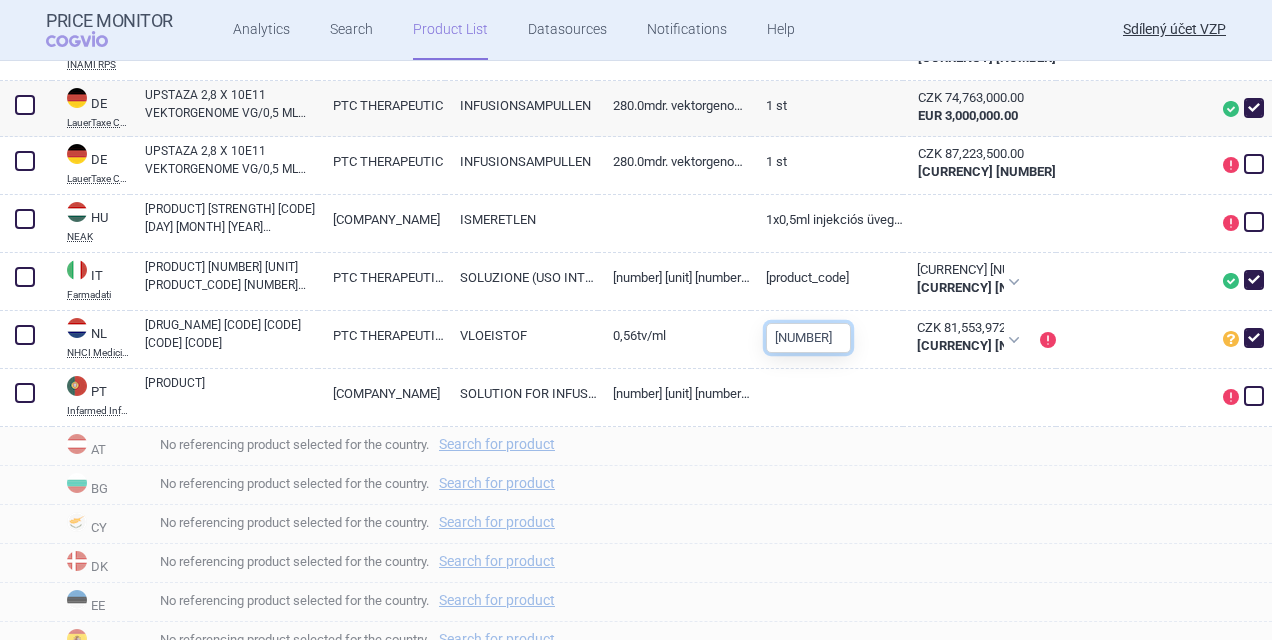 scroll, scrollTop: 720, scrollLeft: 0, axis: vertical 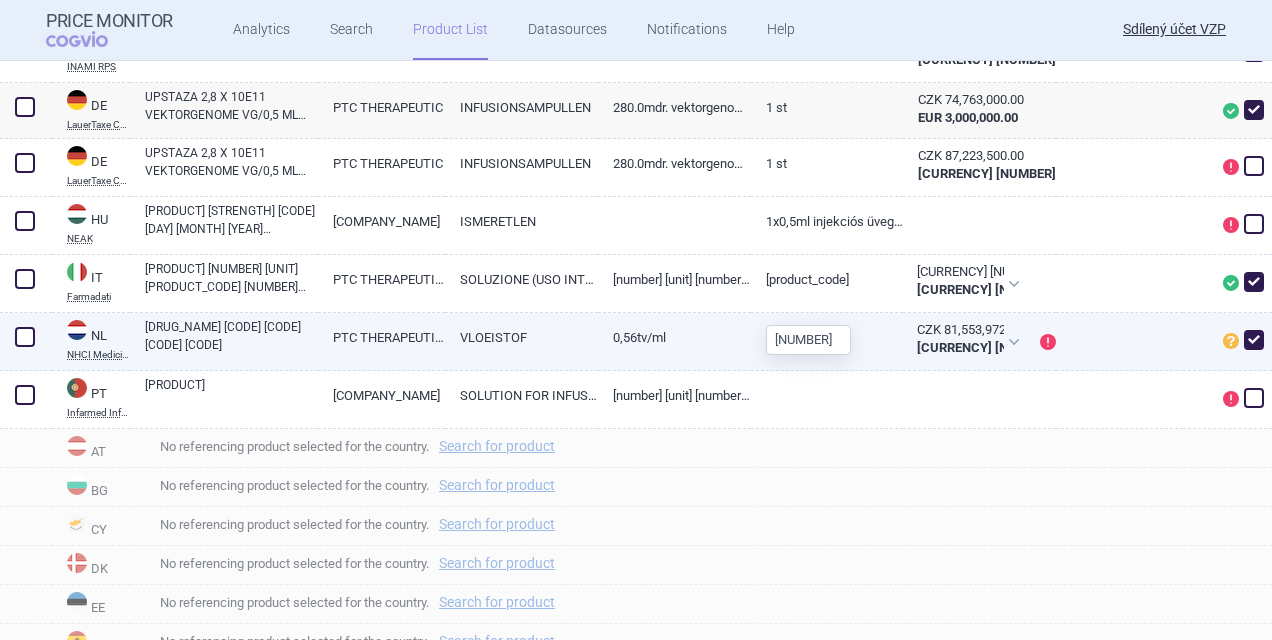 click on "0,56TV/ML" at bounding box center (674, 337) 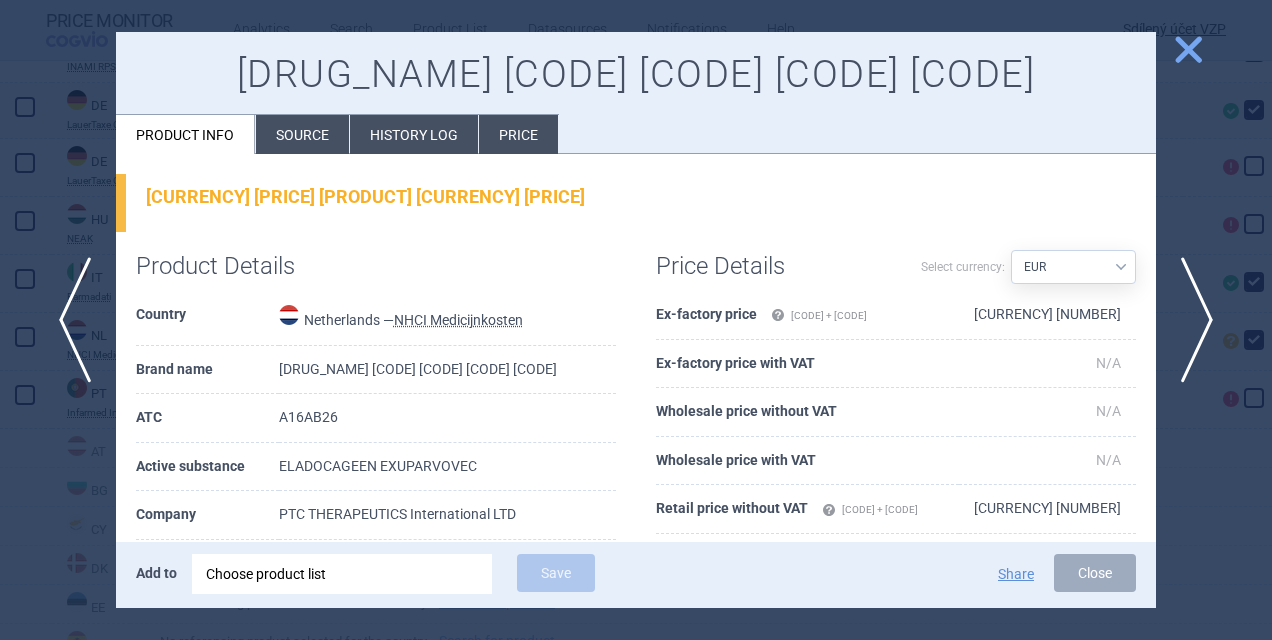 click on "Price" at bounding box center [518, 134] 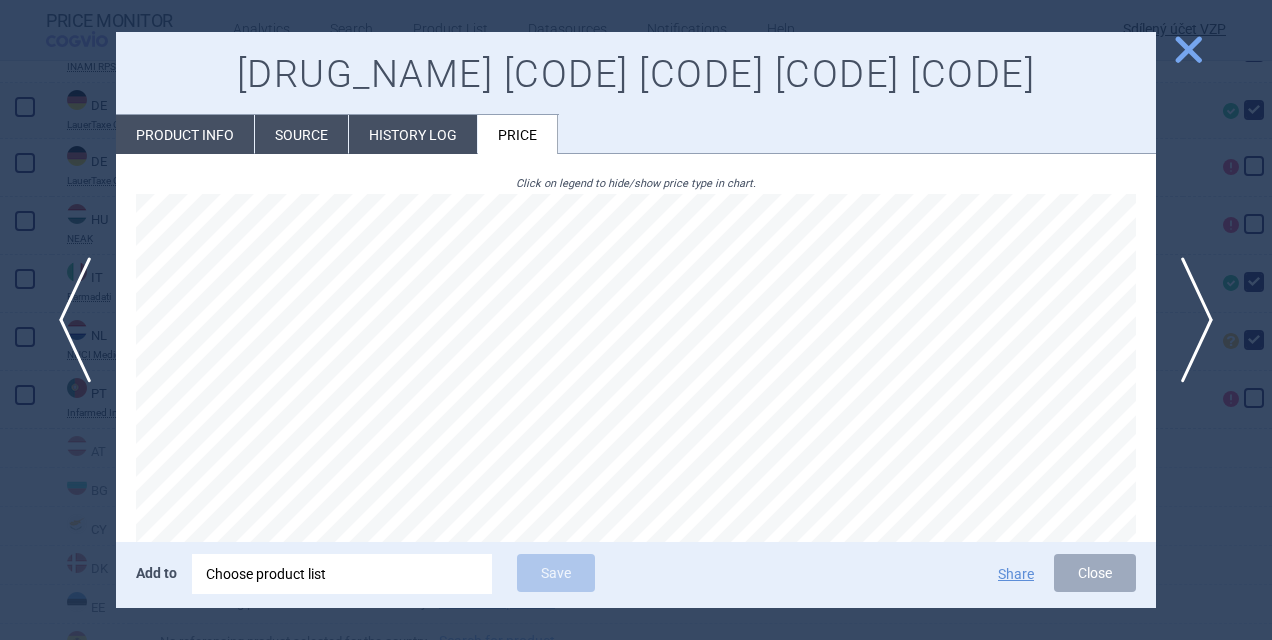 click at bounding box center (636, 320) 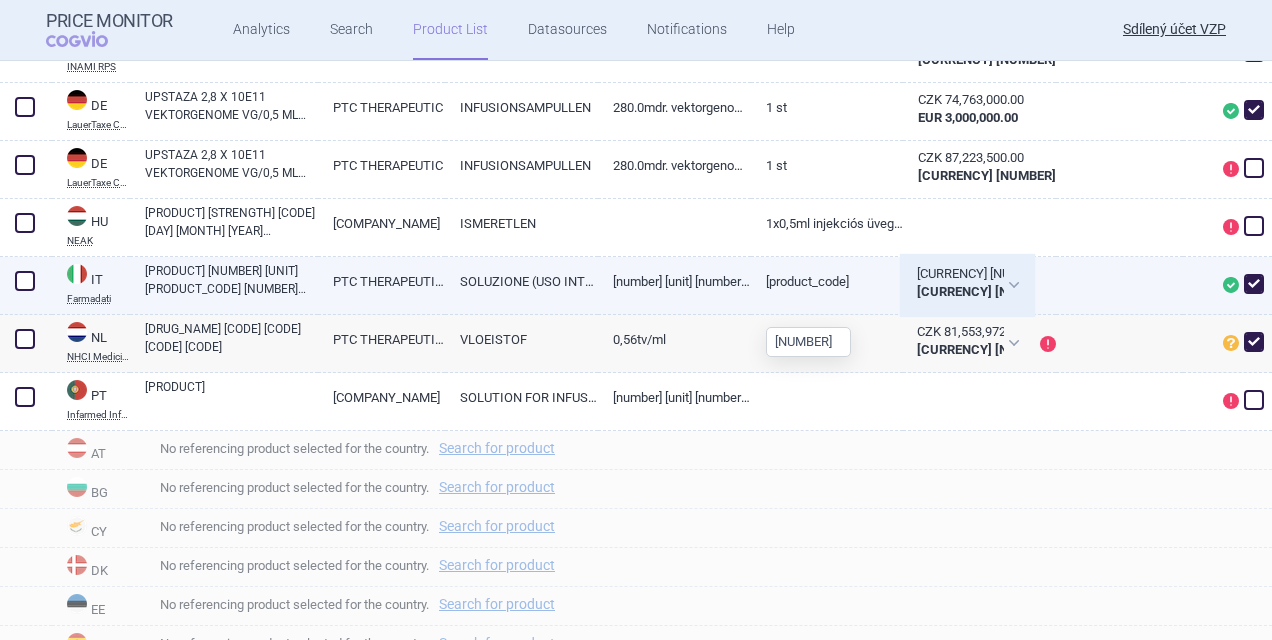 click on "[CURRENCY] [NUMBER]" at bounding box center [986, 291] 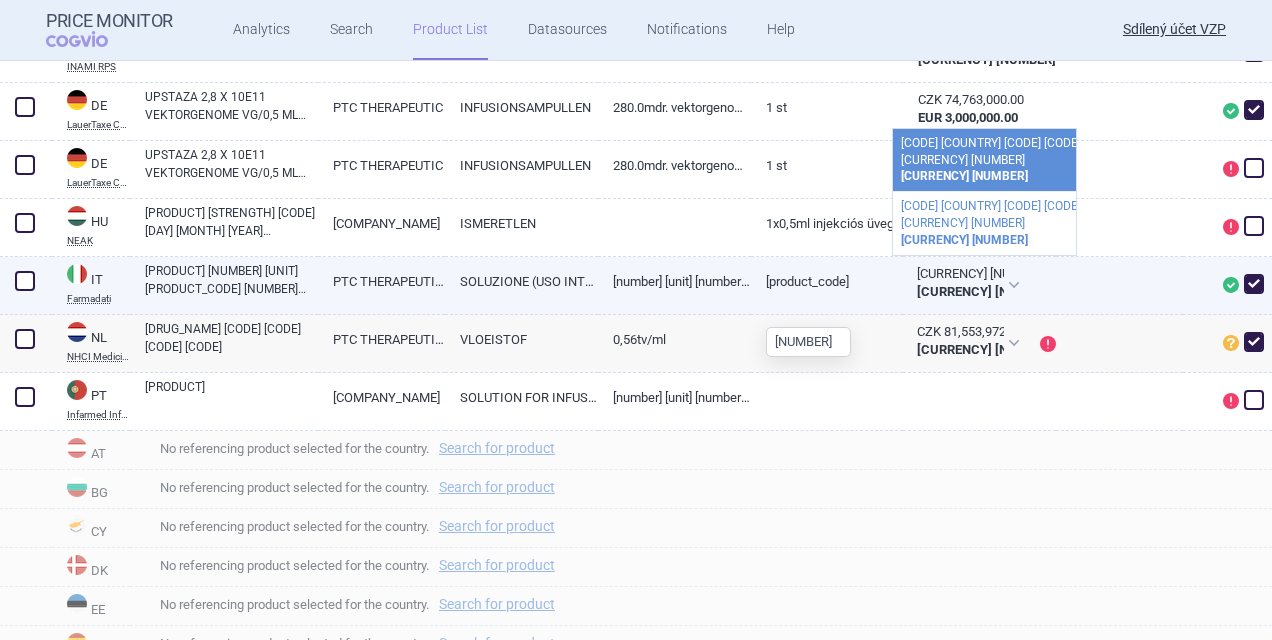 click on "[PRODUCT_CODE]" at bounding box center [827, 281] 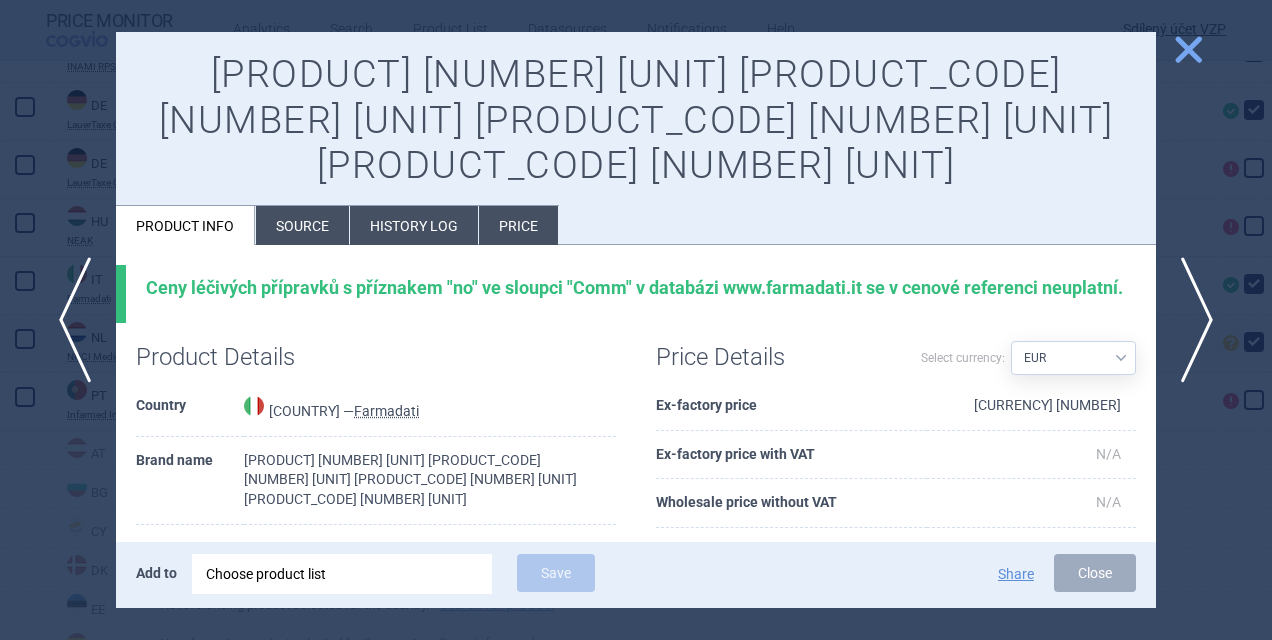 click on "Price" at bounding box center (518, 225) 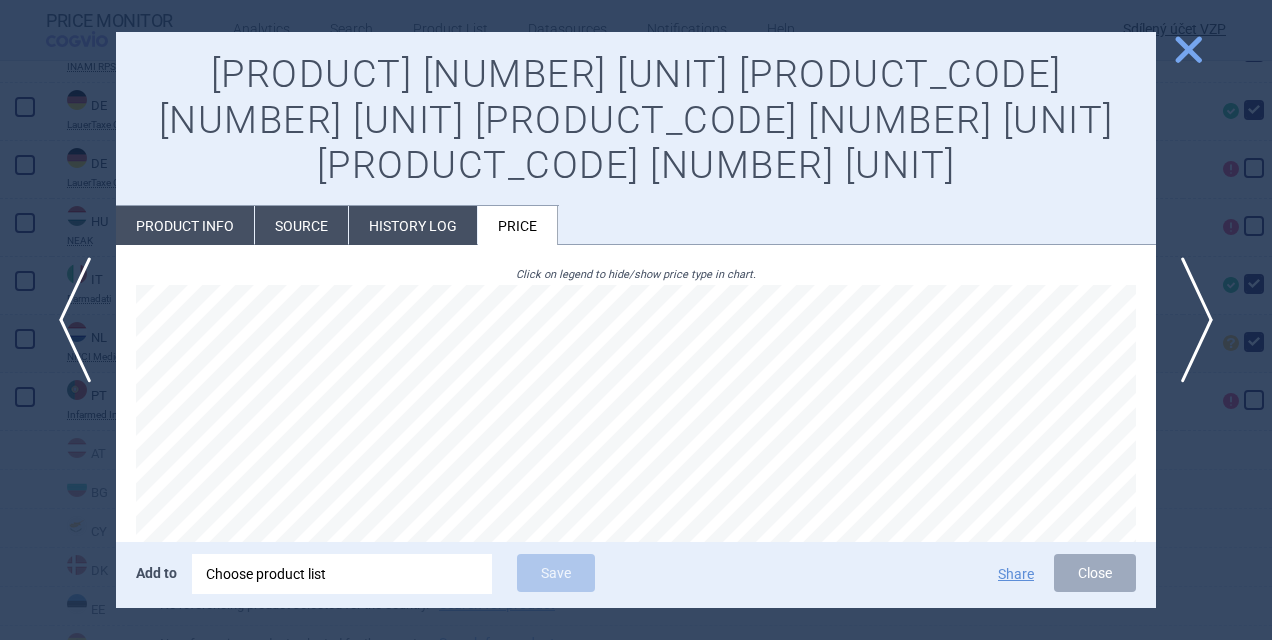 click at bounding box center [636, 320] 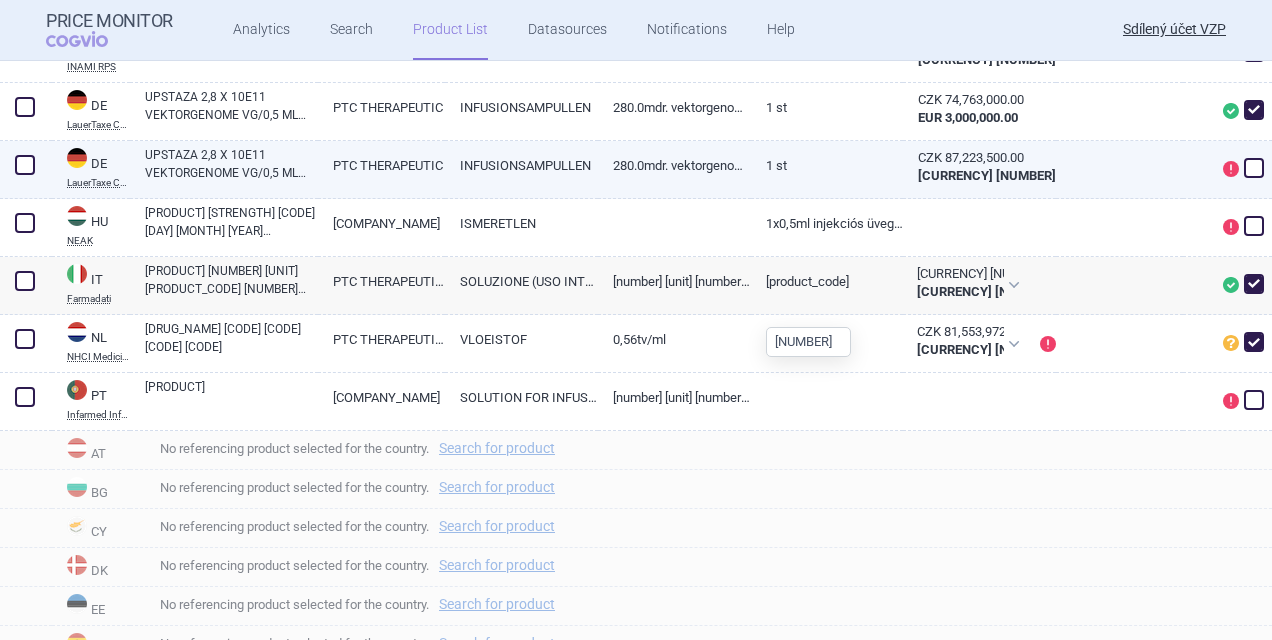 click on "280.0Mdr. Vektorgenome" at bounding box center (674, 165) 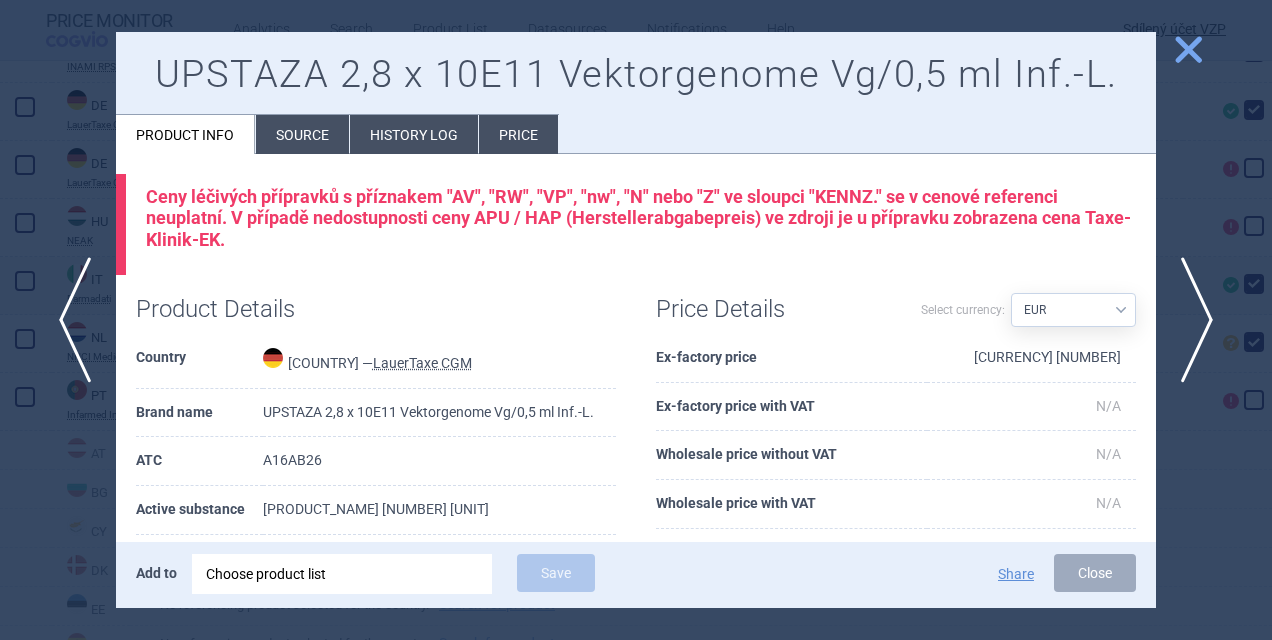 click on "Price" at bounding box center (518, 134) 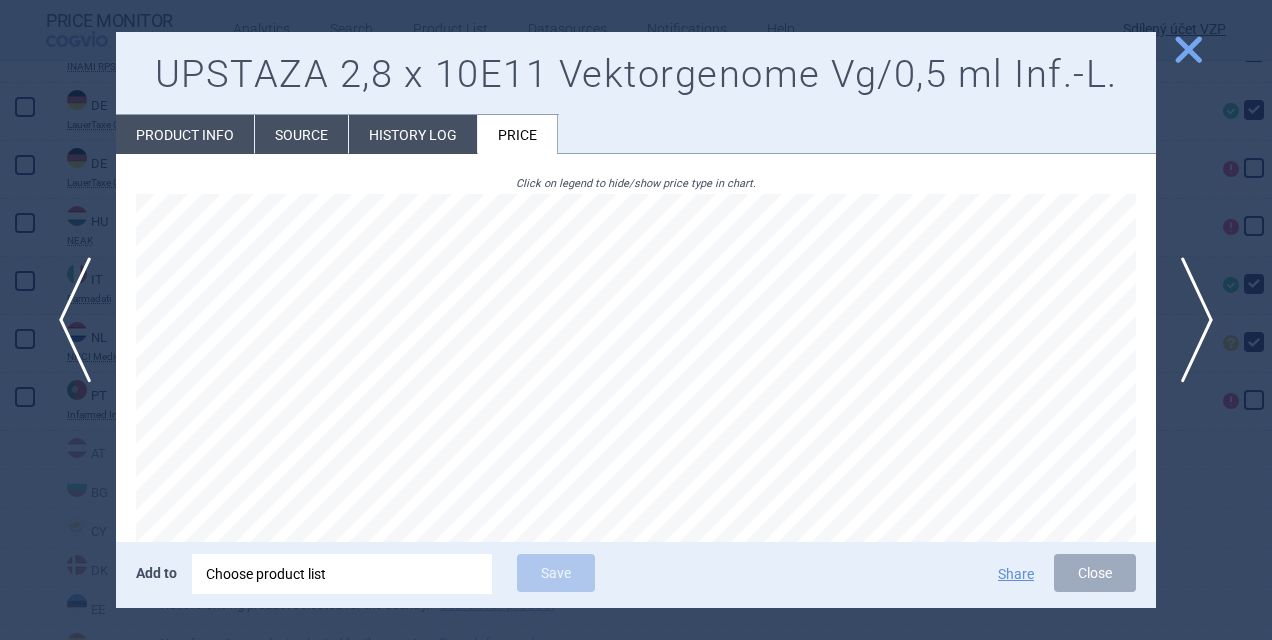 click at bounding box center [636, 320] 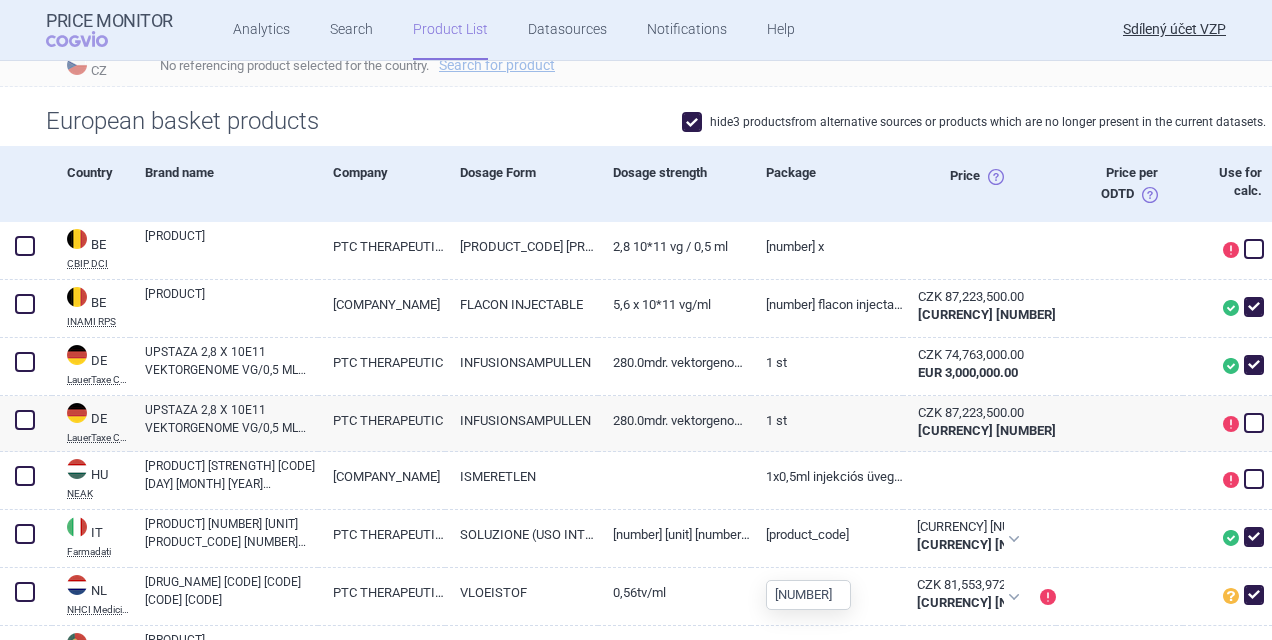 scroll, scrollTop: 456, scrollLeft: 0, axis: vertical 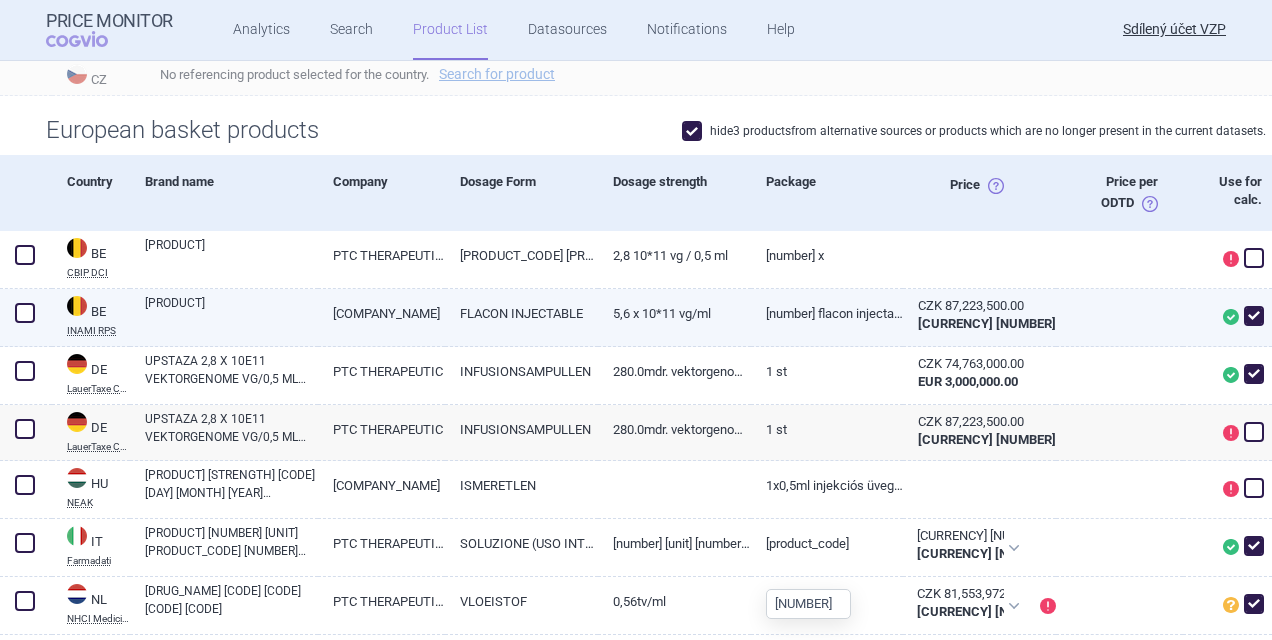 click on "CZK 87,223,500.00 EUR 3,500,000.00" at bounding box center [979, 260] 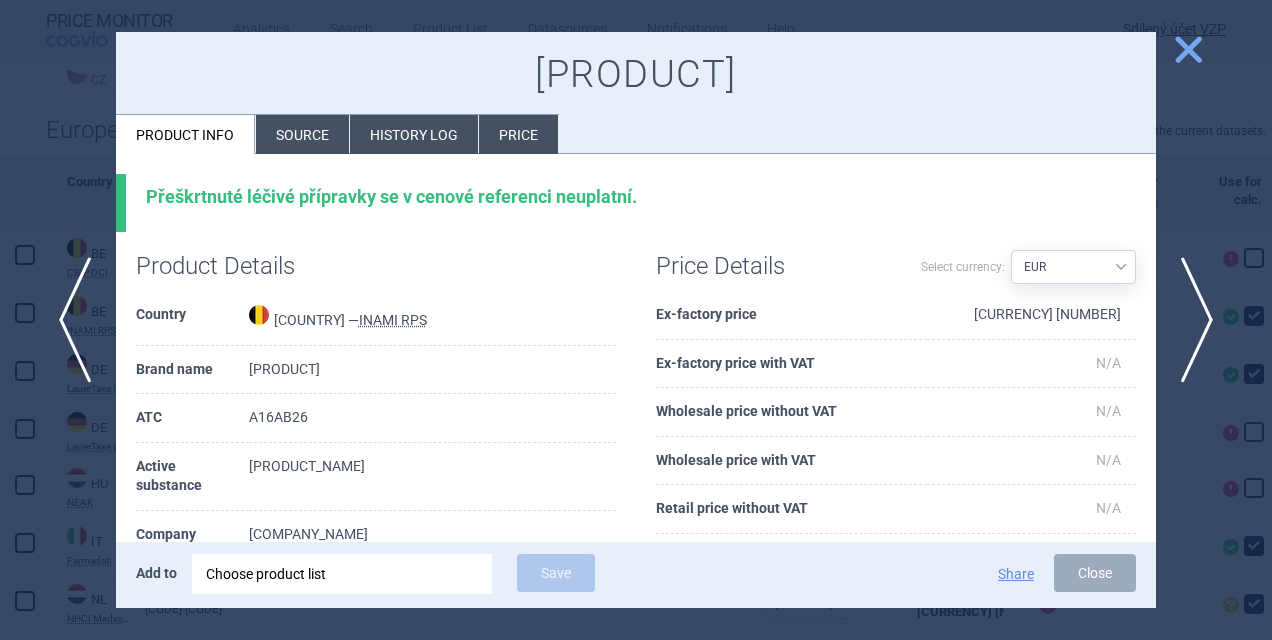 click on "Price" at bounding box center [518, 134] 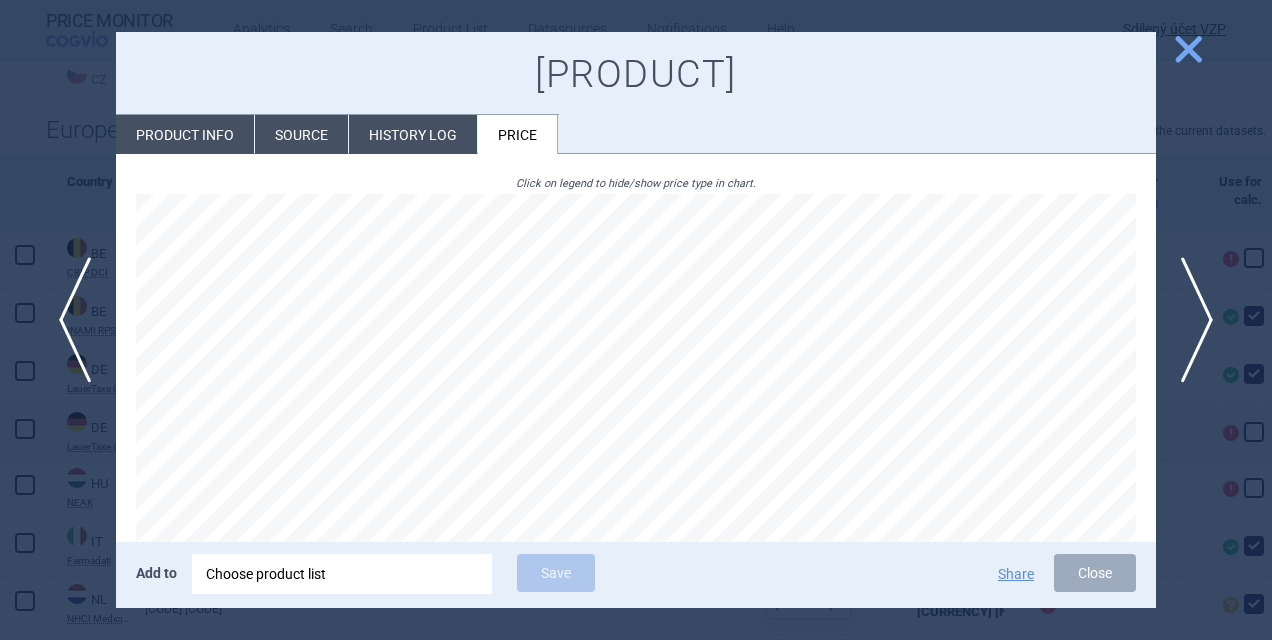 click on "close" at bounding box center (1188, 49) 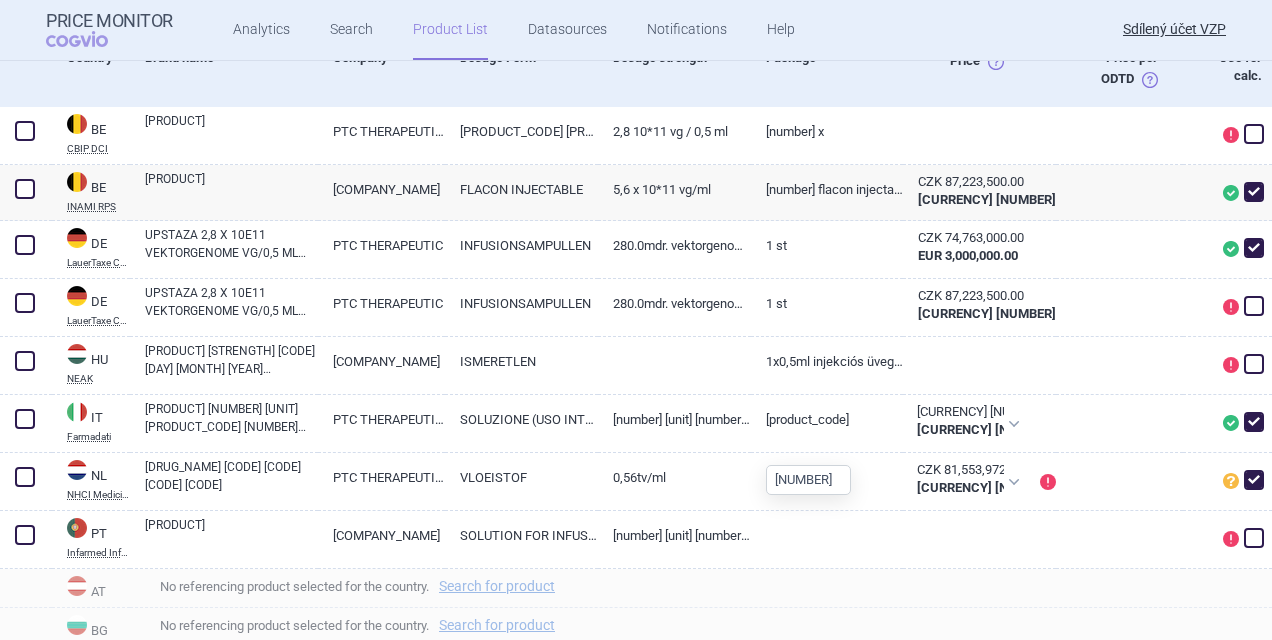 scroll, scrollTop: 578, scrollLeft: 0, axis: vertical 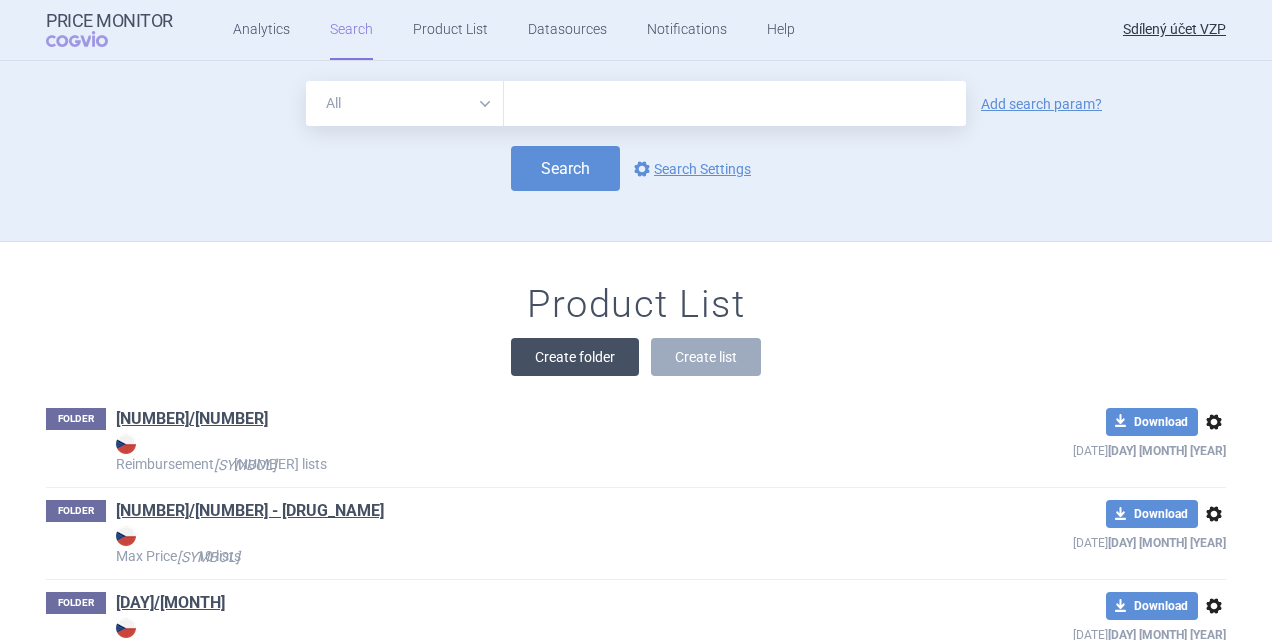 click on "Create folder" at bounding box center (575, 357) 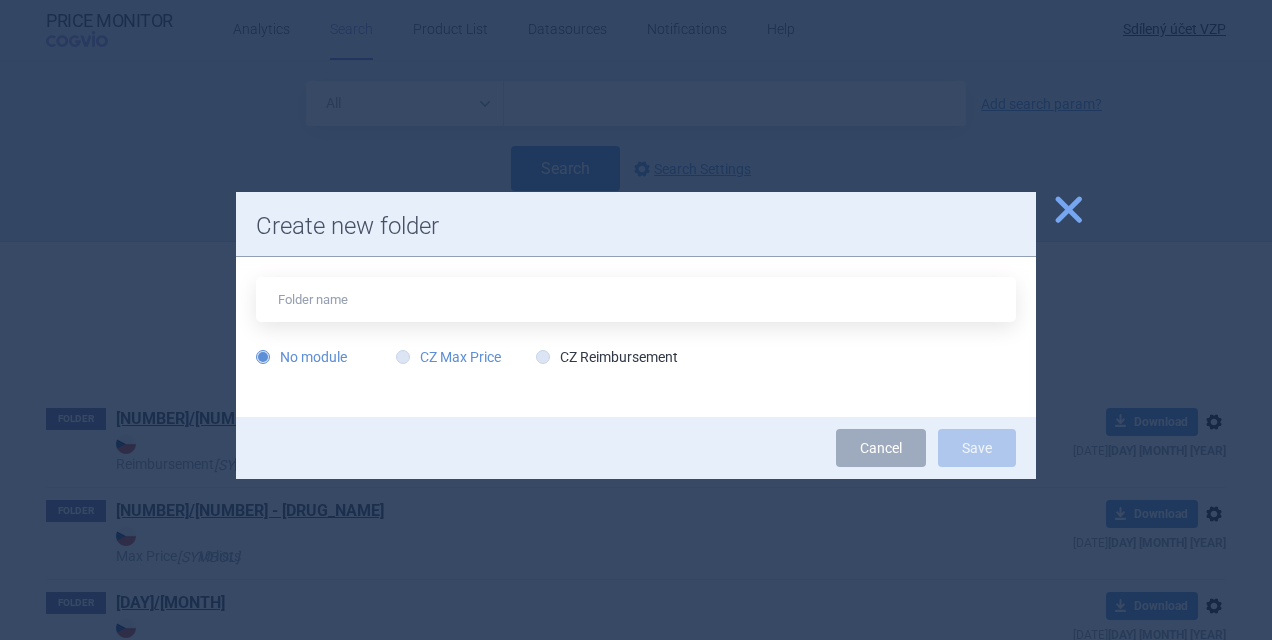 click on "CZ Max Price" at bounding box center [448, 357] 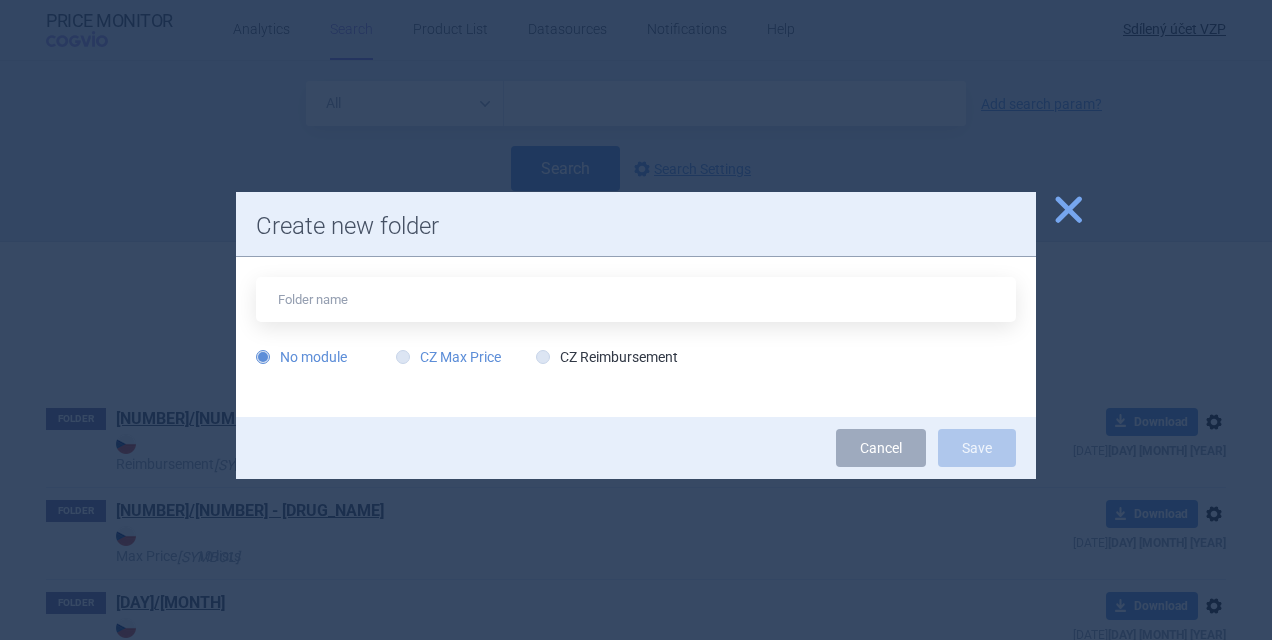 radio on "true" 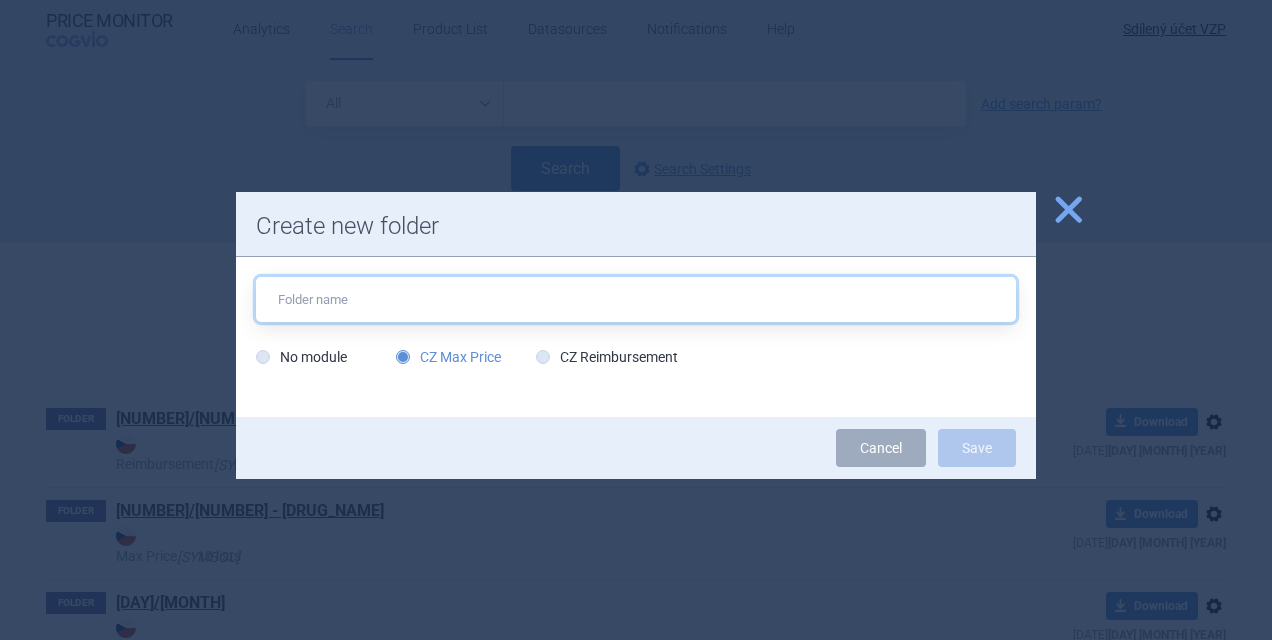 click at bounding box center (636, 299) 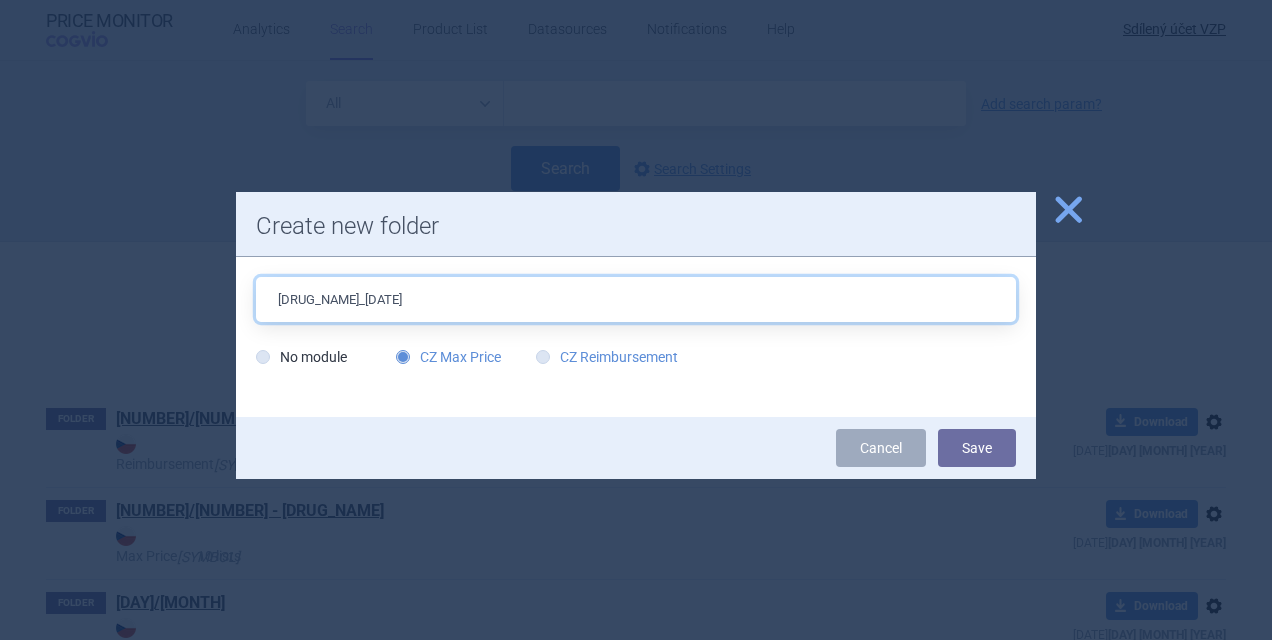 type on "upstaza_7" 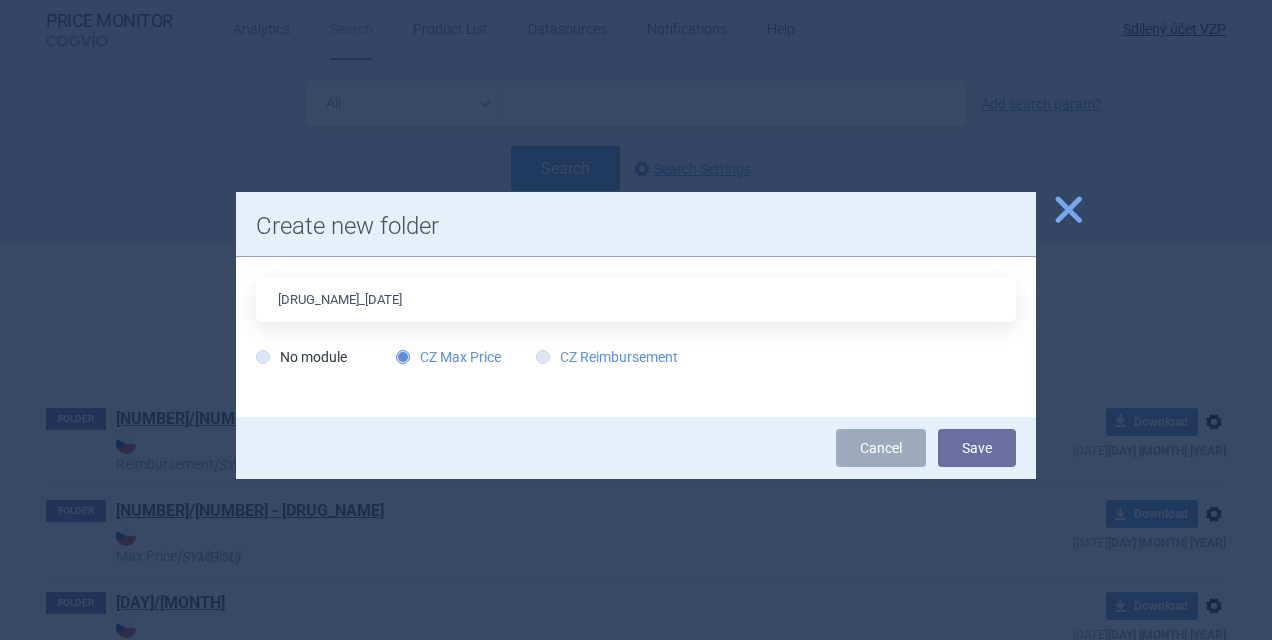 click on "CZ Reimbursement" at bounding box center [607, 357] 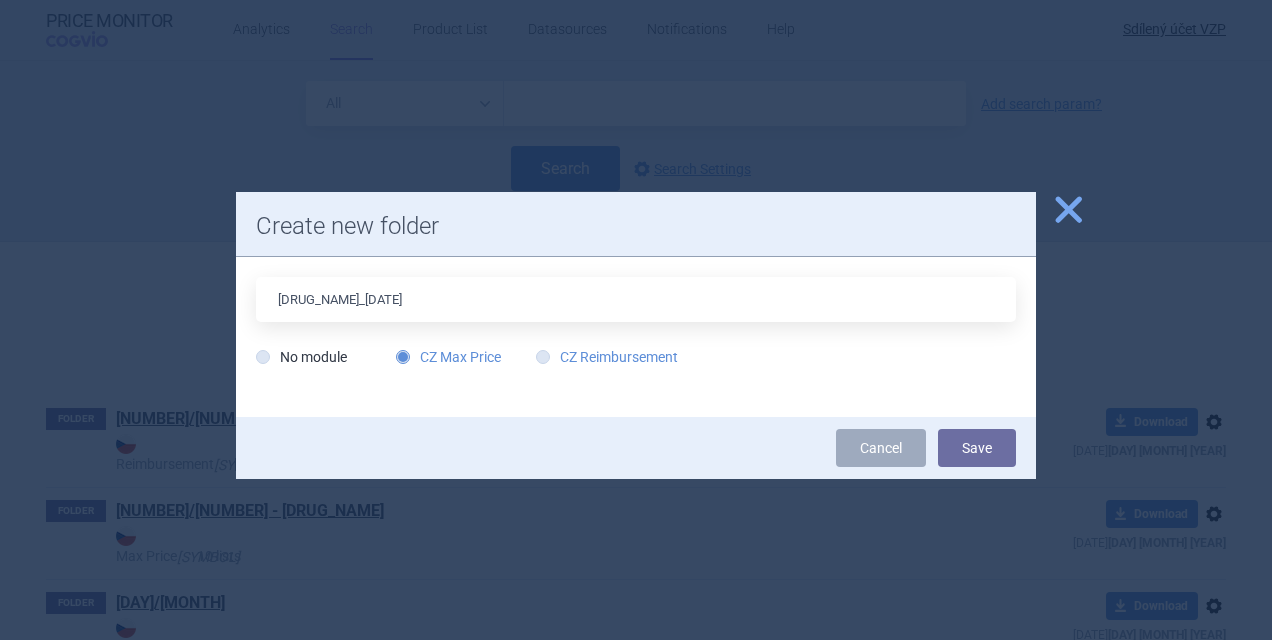 radio on "true" 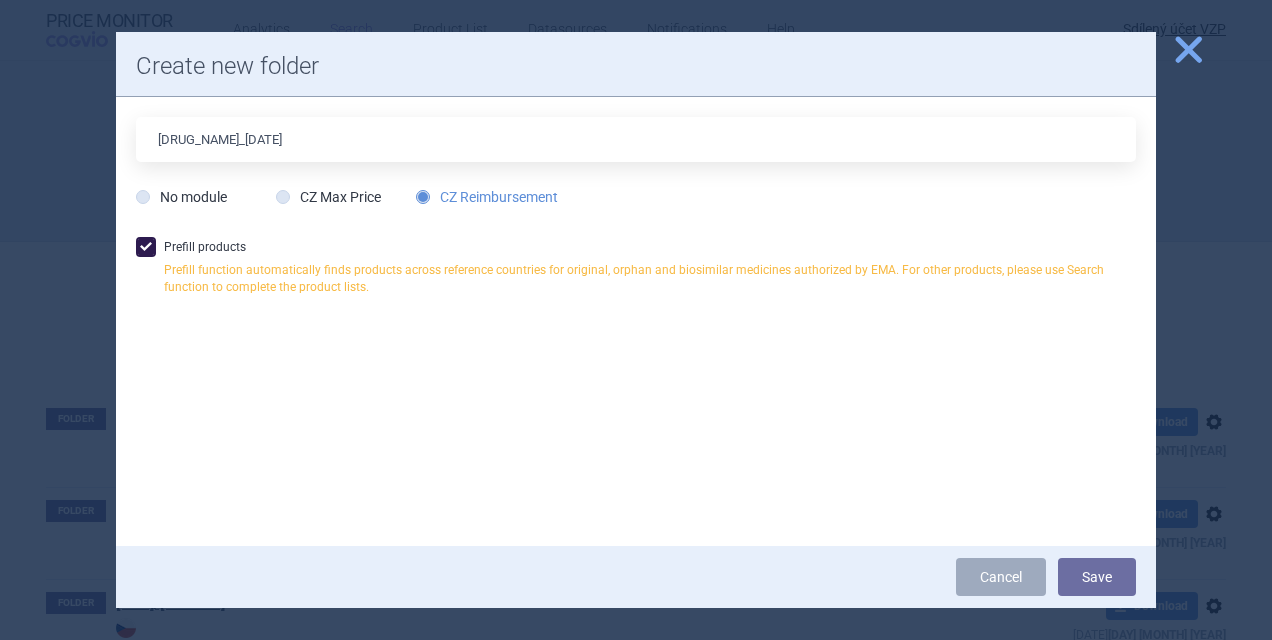 click on "Prefill products Prefill function automatically finds products across reference countries for original, orphan and biosimilar medicines authorized by EMA. For other products, please use Search function to complete the product lists." at bounding box center [636, 271] 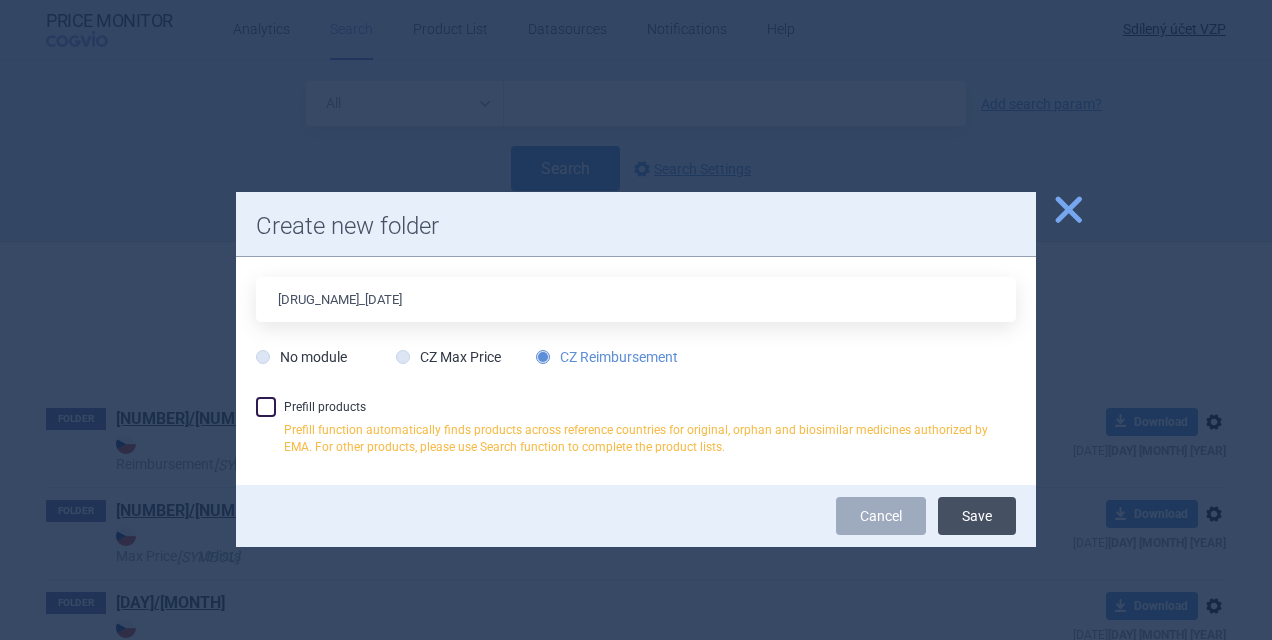 click on "Save" at bounding box center (977, 516) 